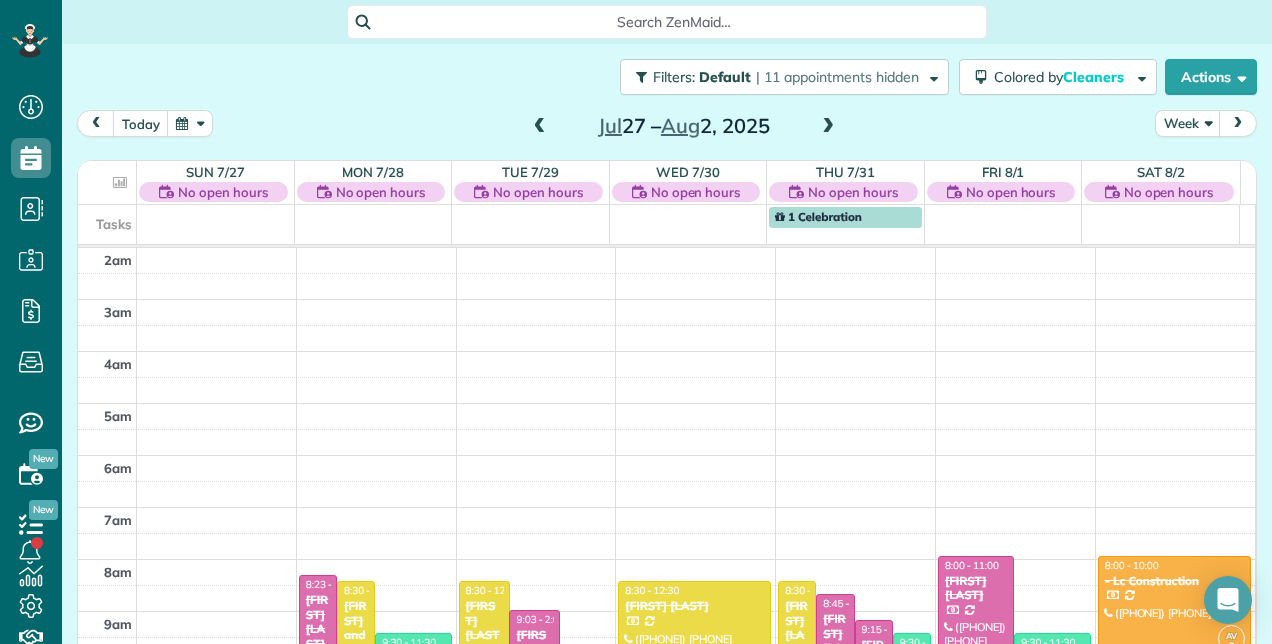 scroll, scrollTop: 0, scrollLeft: 0, axis: both 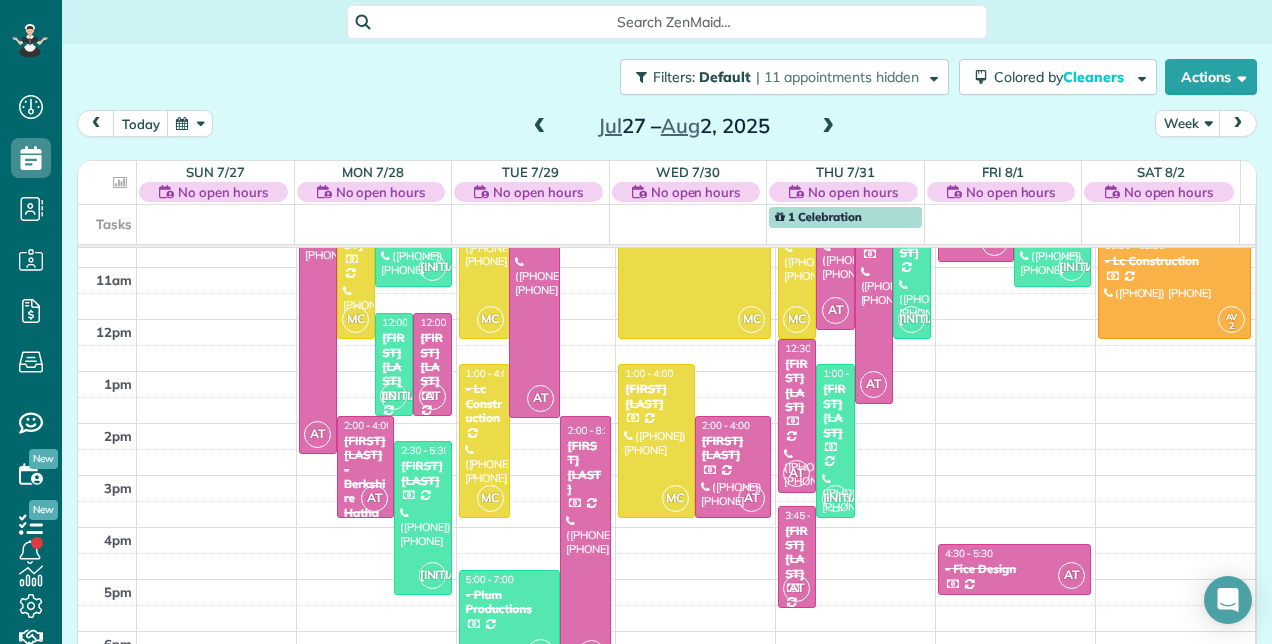 click at bounding box center (828, 127) 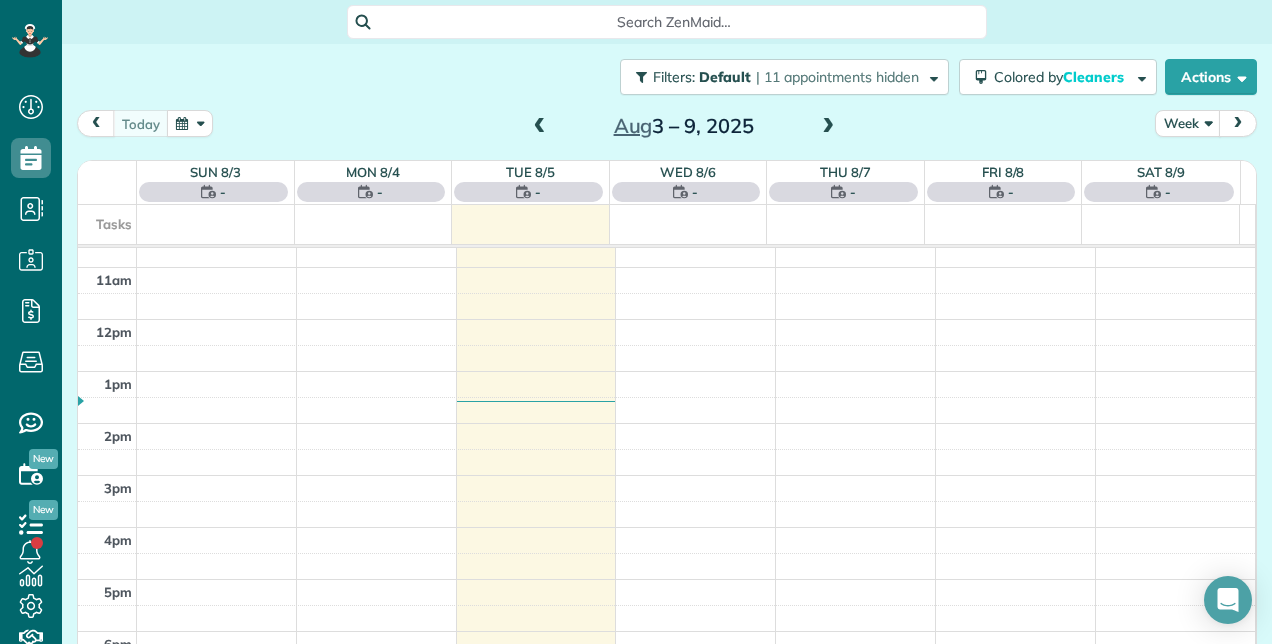 scroll, scrollTop: 258, scrollLeft: 0, axis: vertical 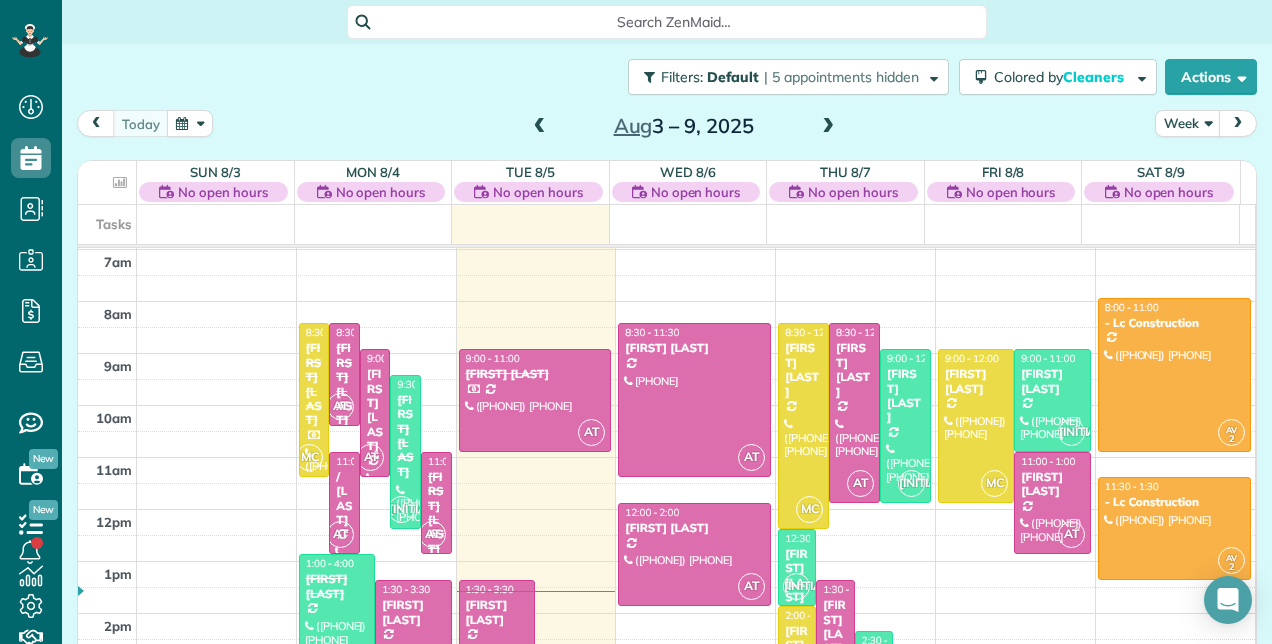 click on "[FIRST] [LAST]" at bounding box center (497, 612) 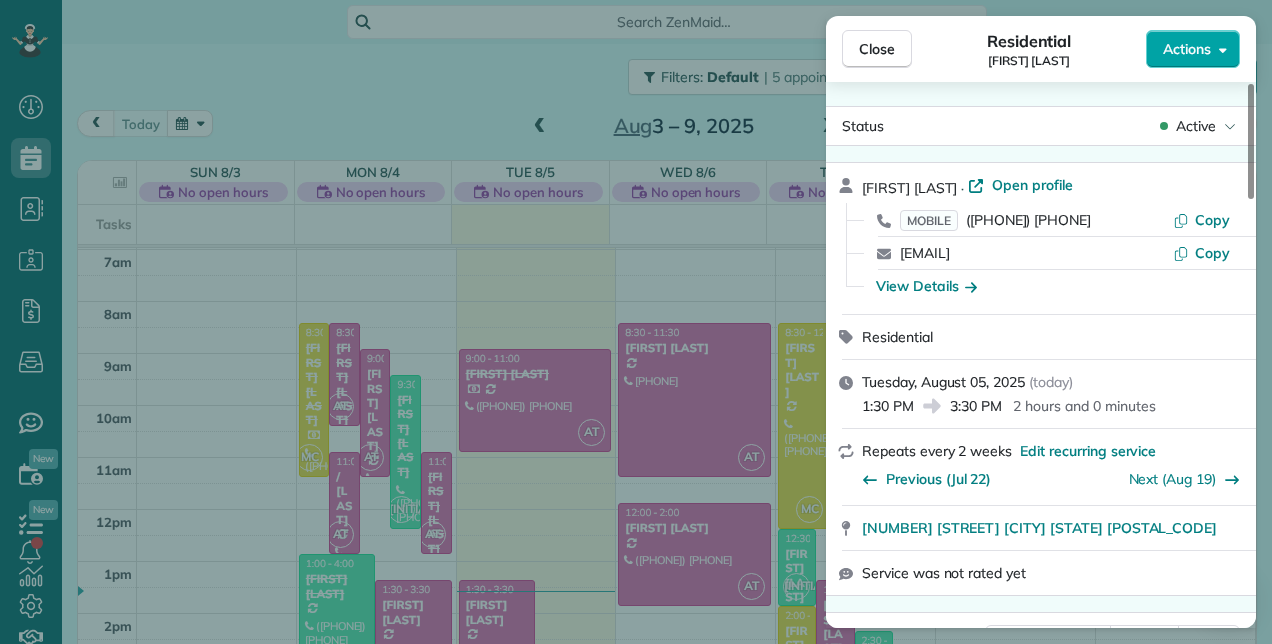 click on "Actions" at bounding box center (1193, 49) 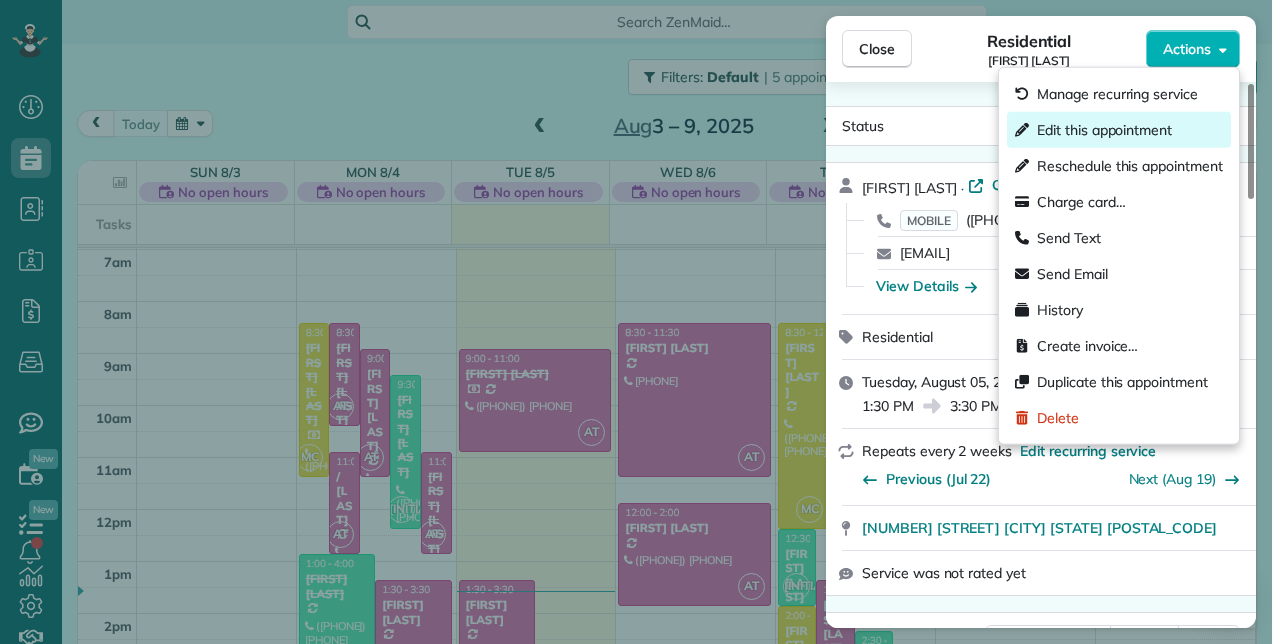 click on "Edit this appointment" at bounding box center (1104, 130) 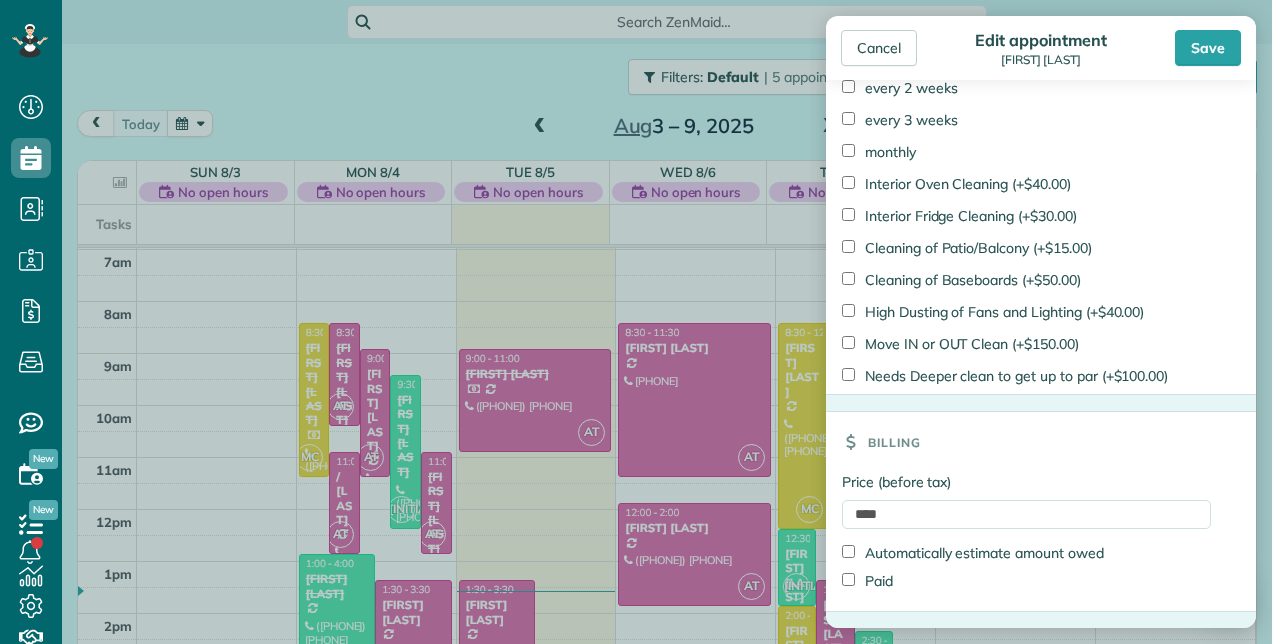 scroll, scrollTop: 1465, scrollLeft: 0, axis: vertical 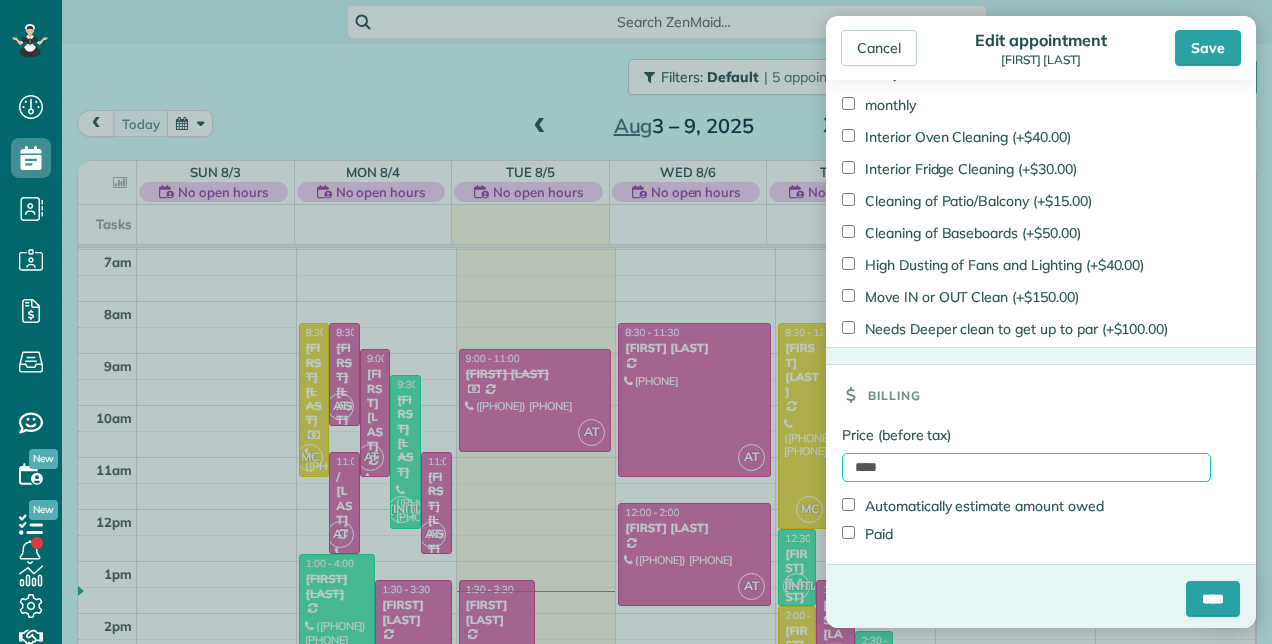 click on "****" at bounding box center (1026, 467) 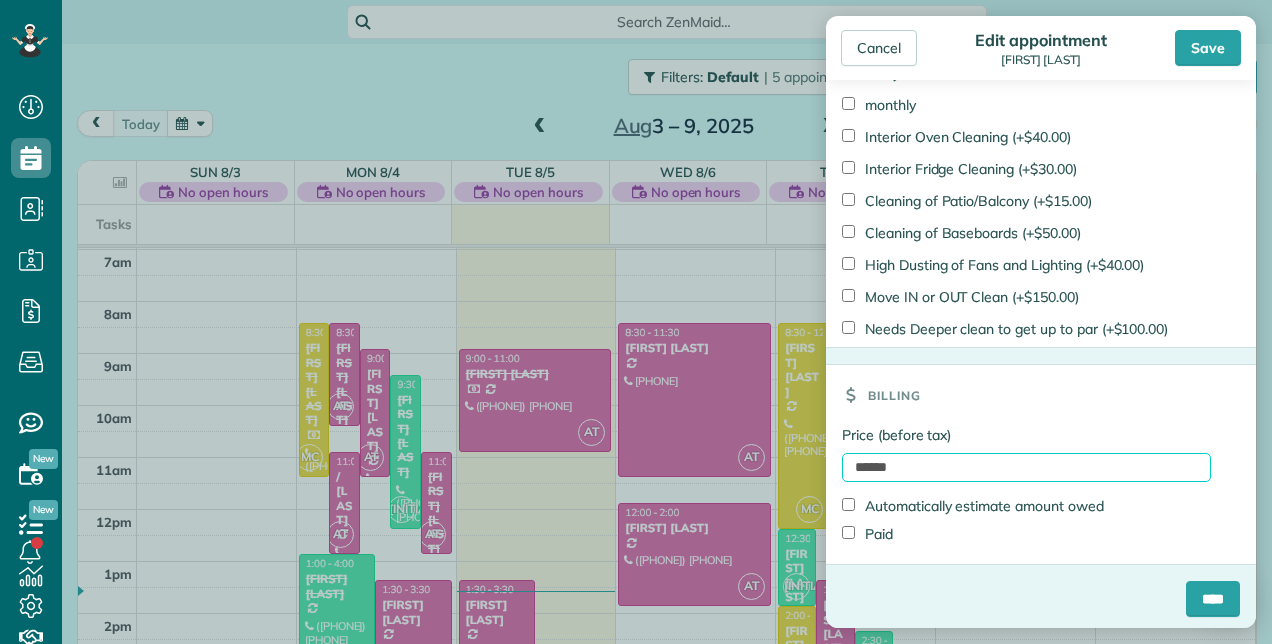 type on "******" 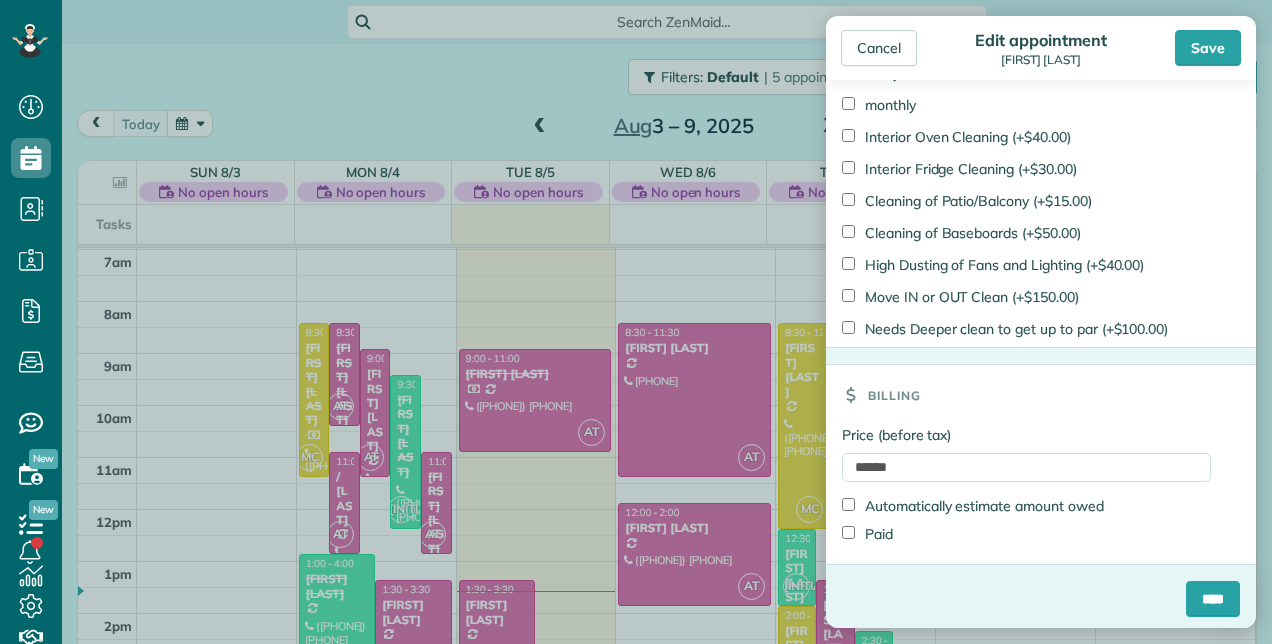 click on "Paid" at bounding box center [867, 534] 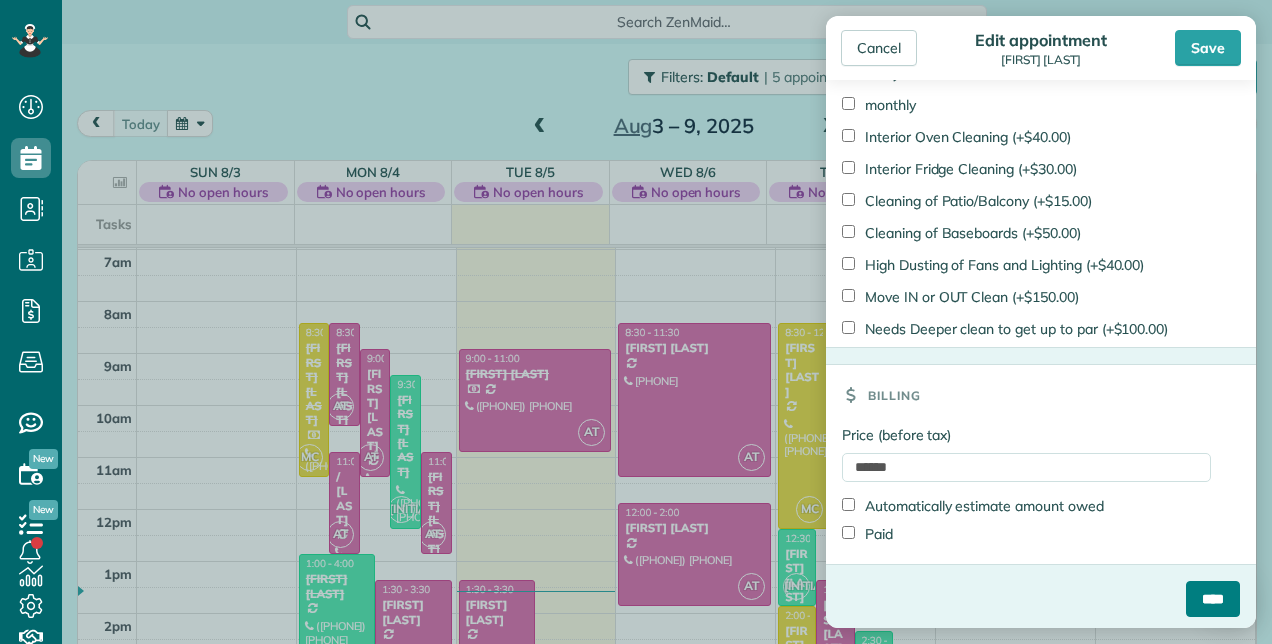 click on "****" at bounding box center [1213, 599] 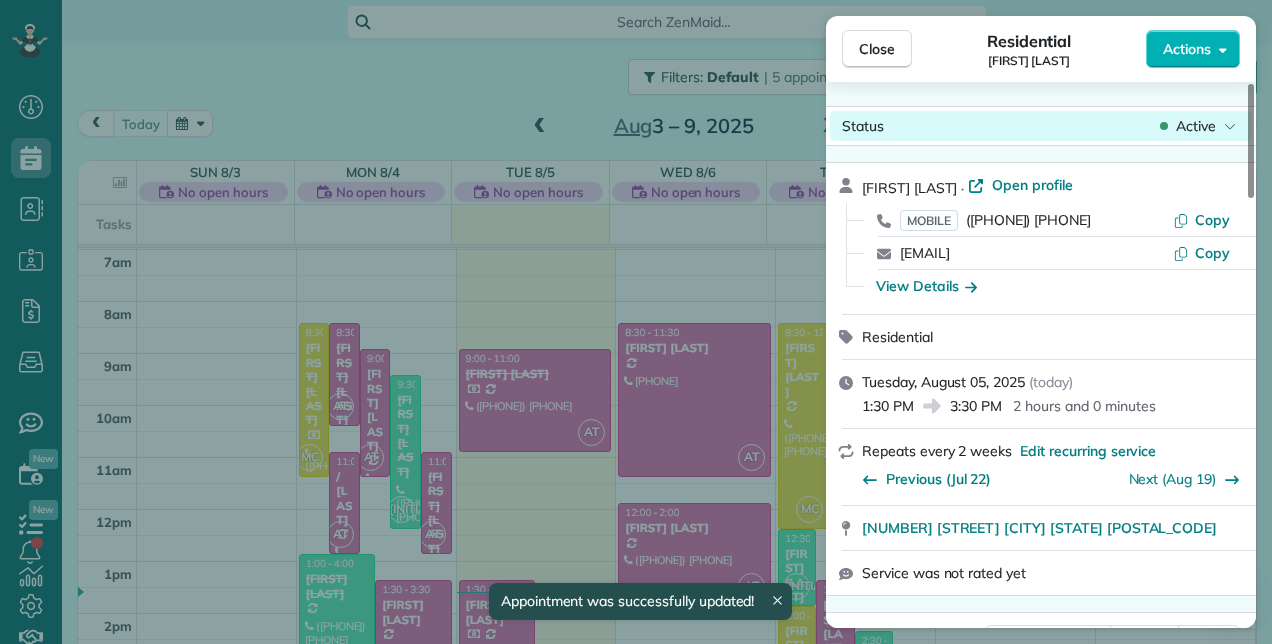 click on "Active" at bounding box center (1196, 126) 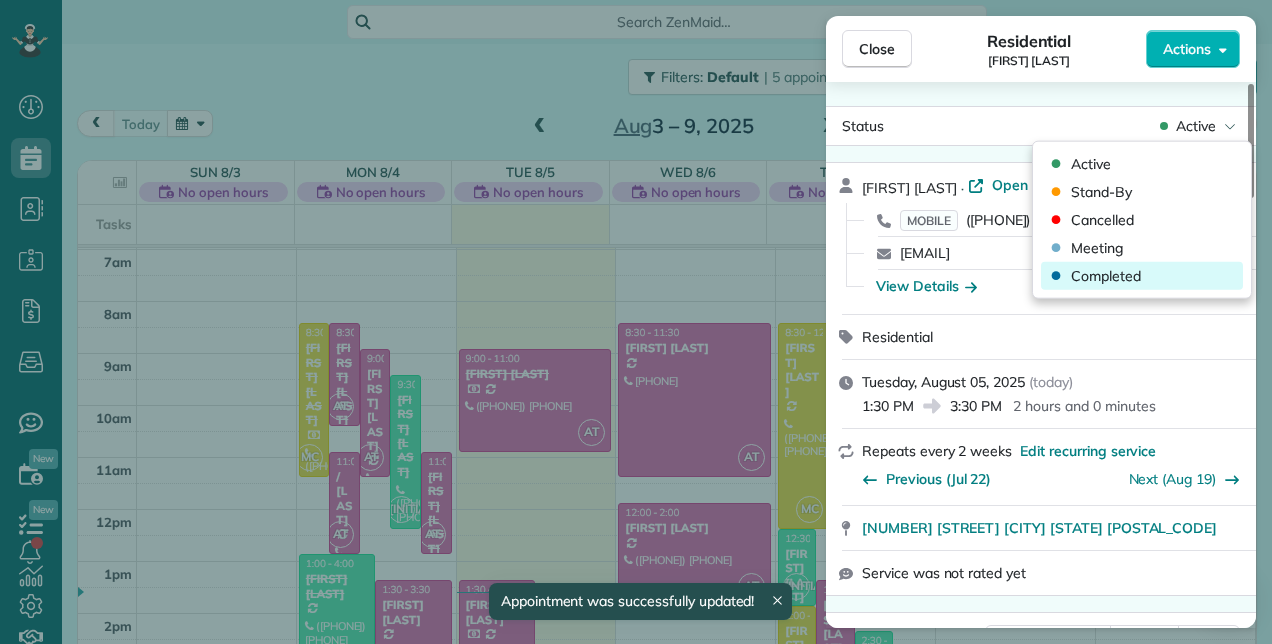 click on "Completed" at bounding box center [1106, 276] 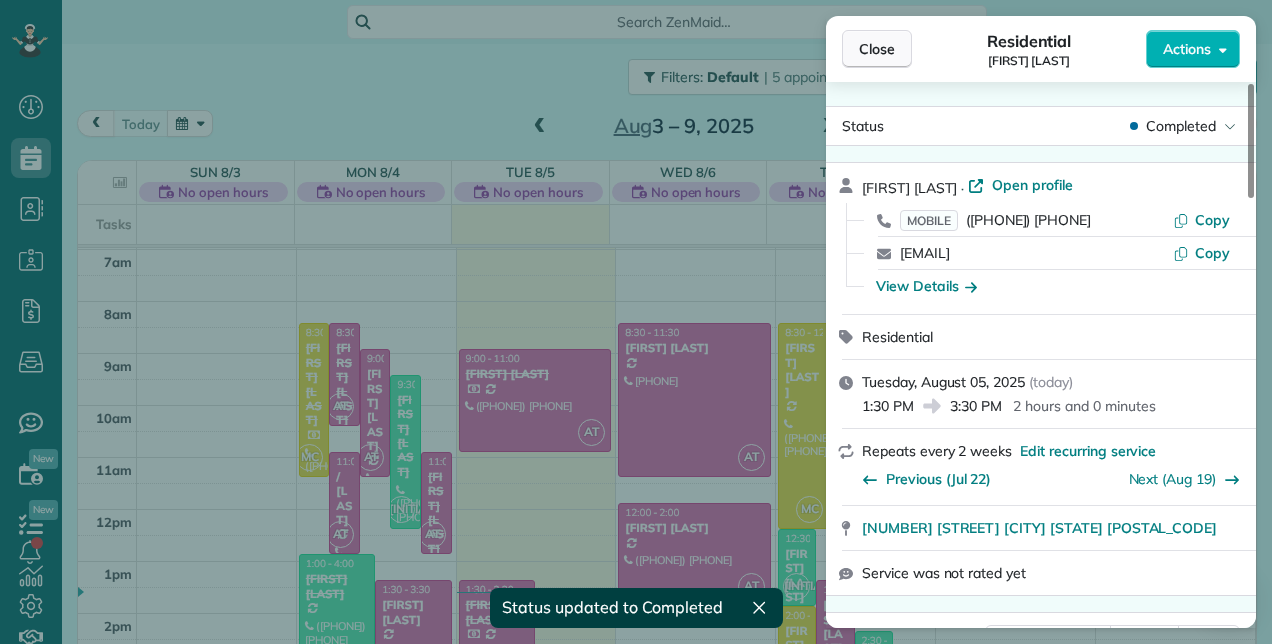 click on "Close" at bounding box center (877, 49) 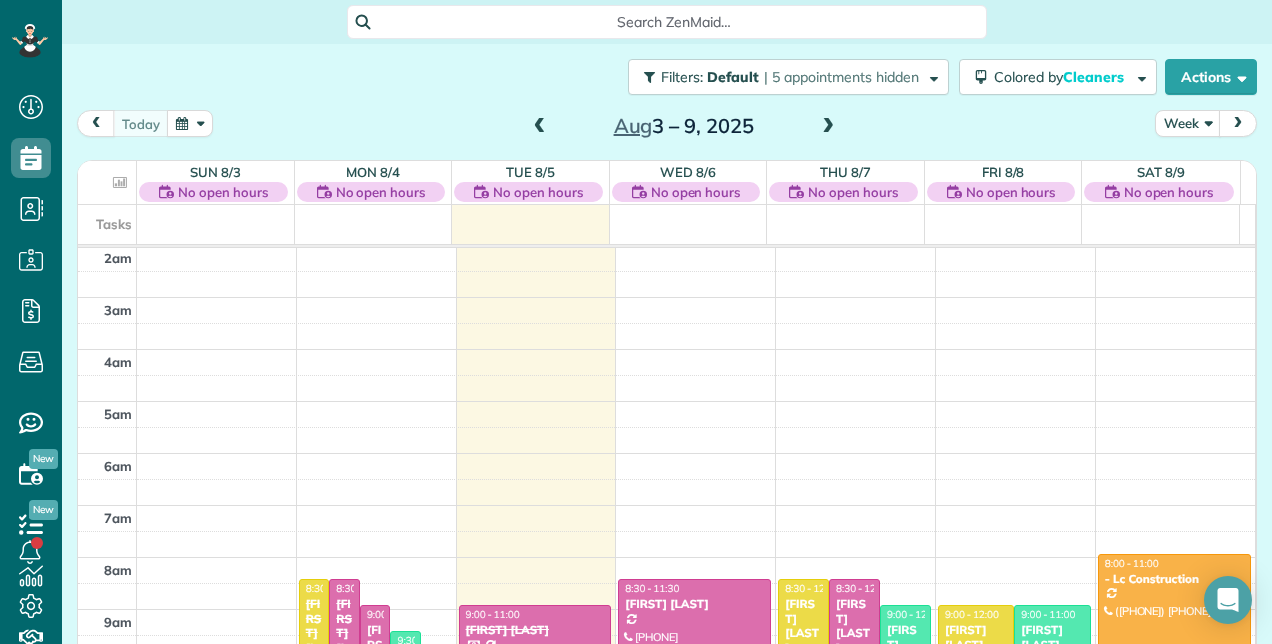 scroll, scrollTop: 0, scrollLeft: 0, axis: both 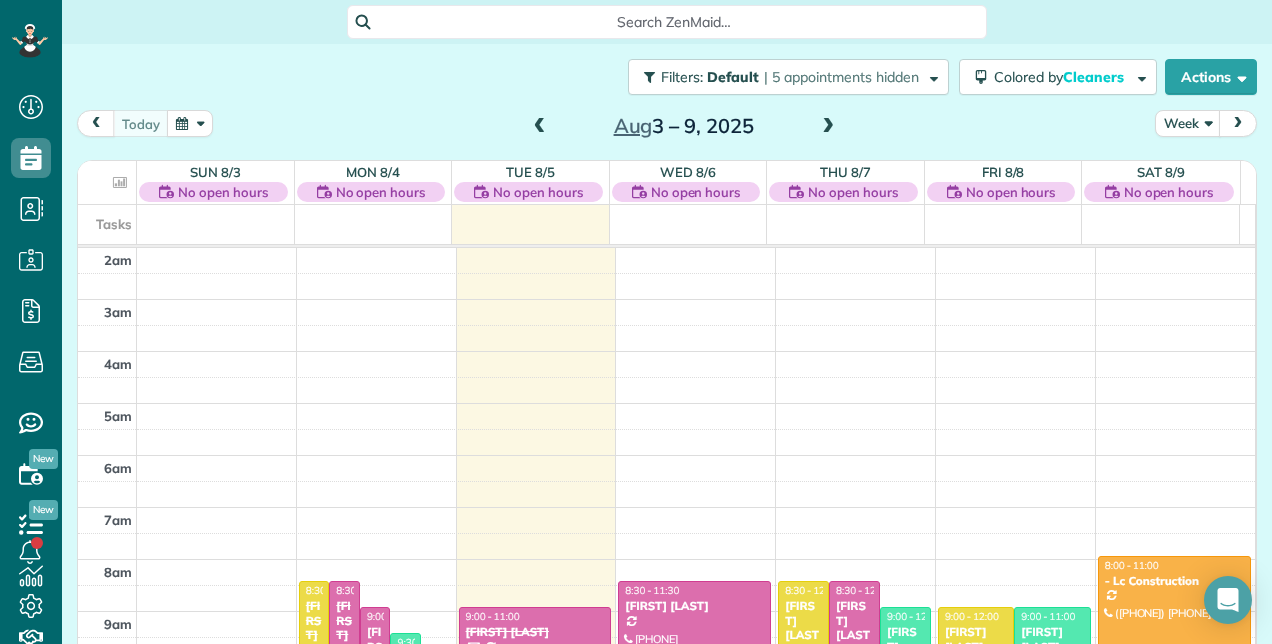 click at bounding box center (540, 127) 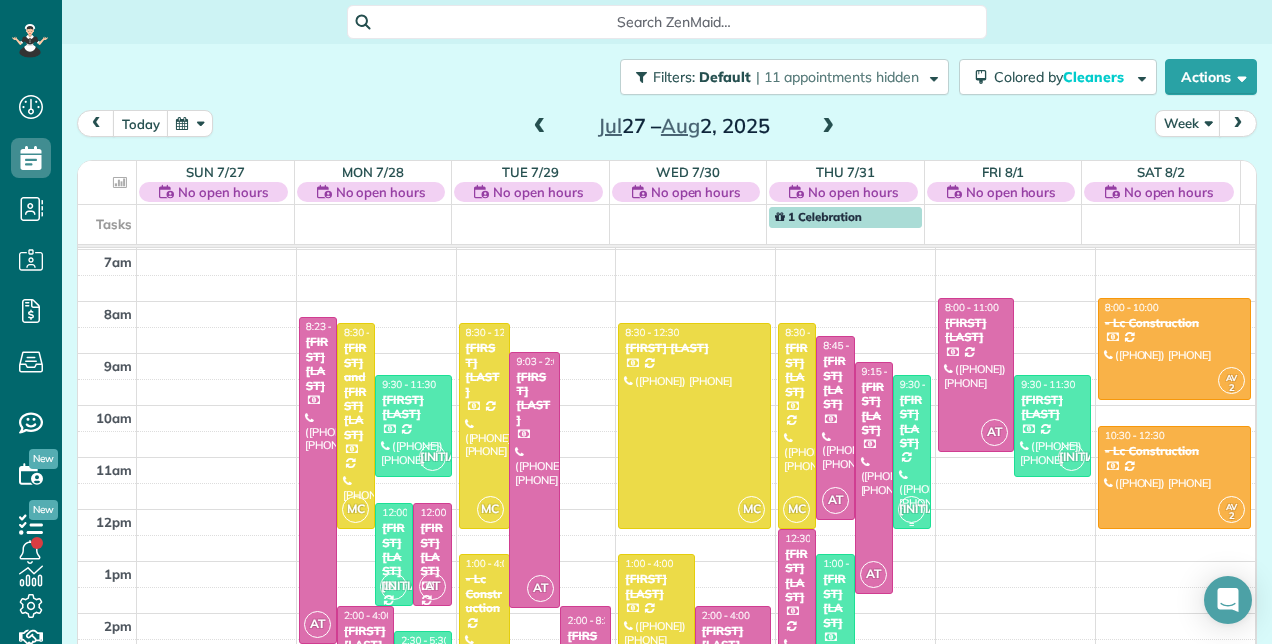click on "[FIRST] [LAST]" at bounding box center [912, 422] 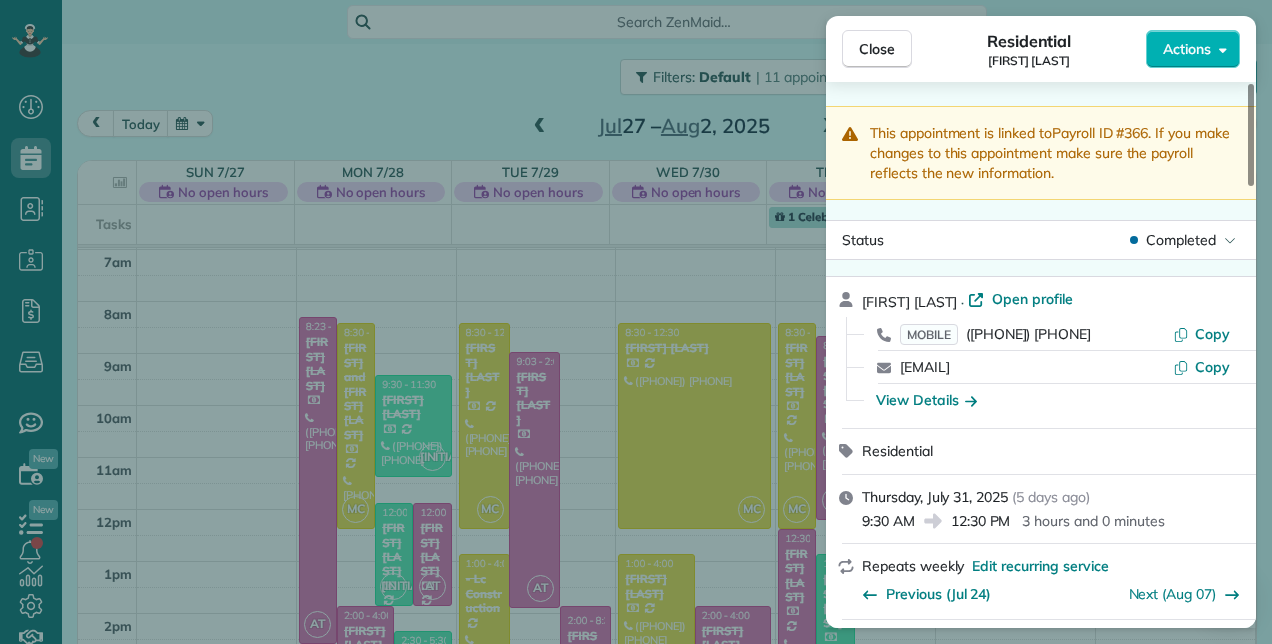 click 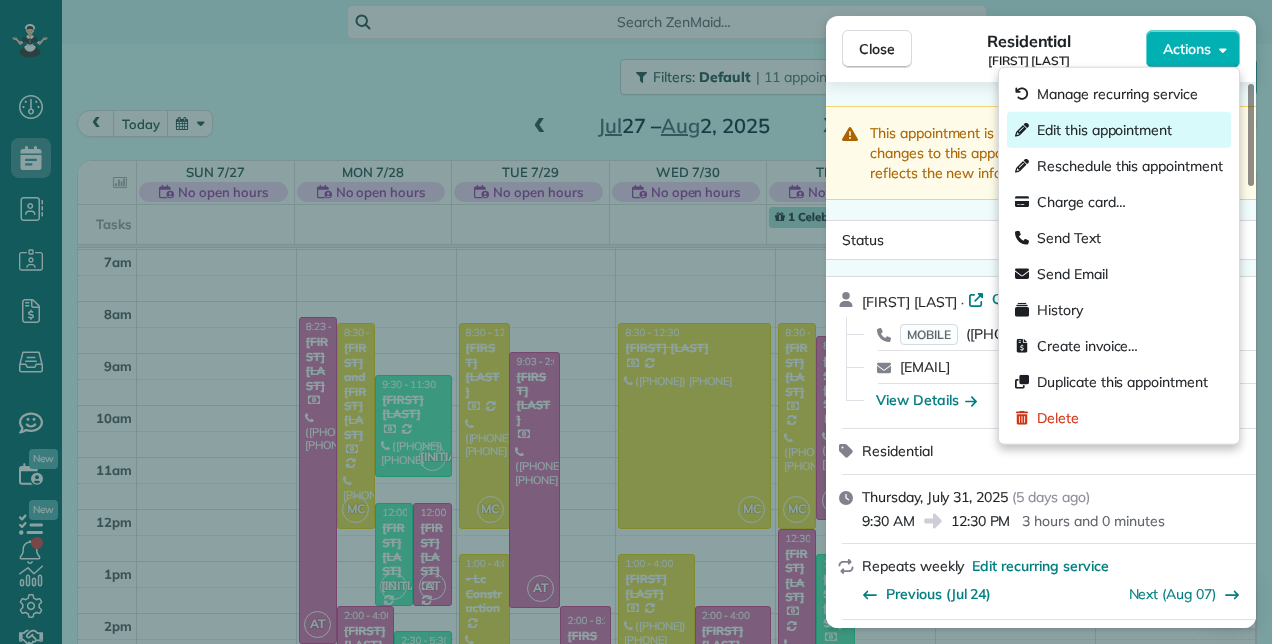 click on "Edit this appointment" at bounding box center [1104, 130] 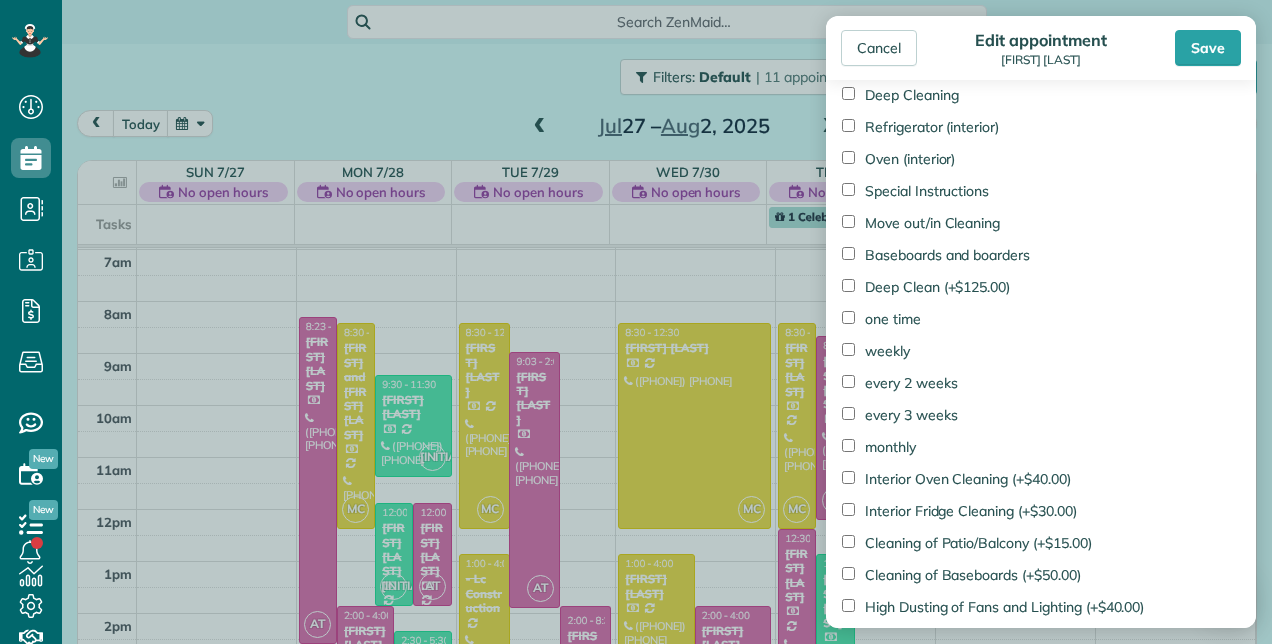 scroll, scrollTop: 1700, scrollLeft: 0, axis: vertical 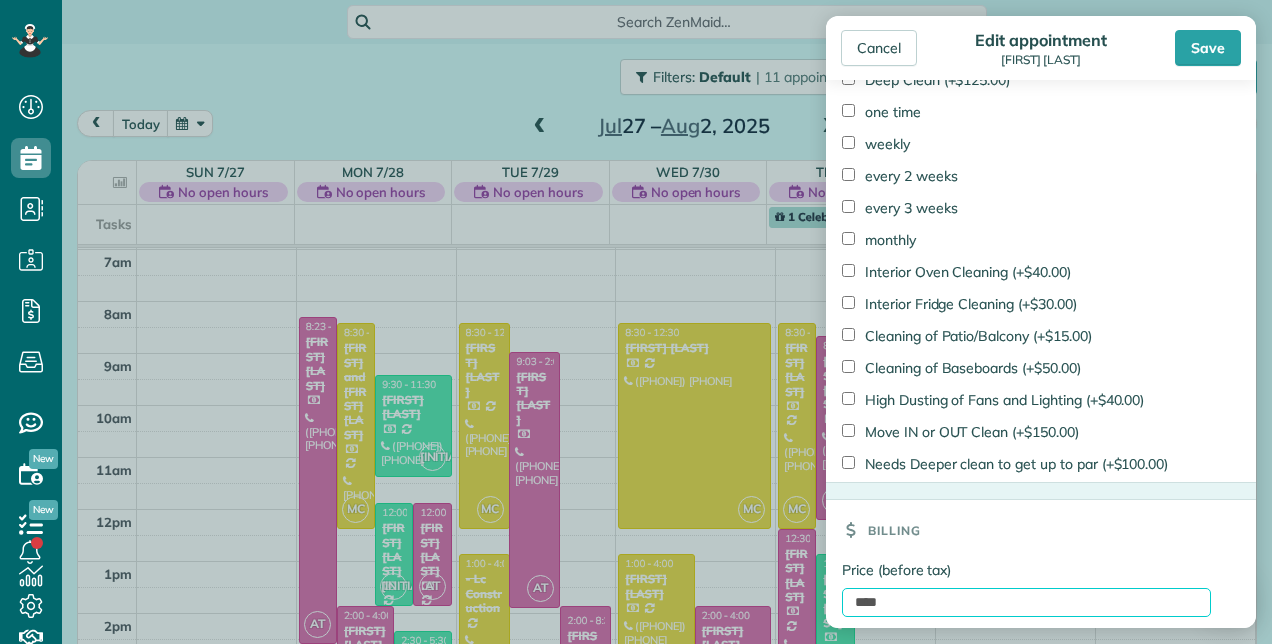 click on "****" at bounding box center [1026, 602] 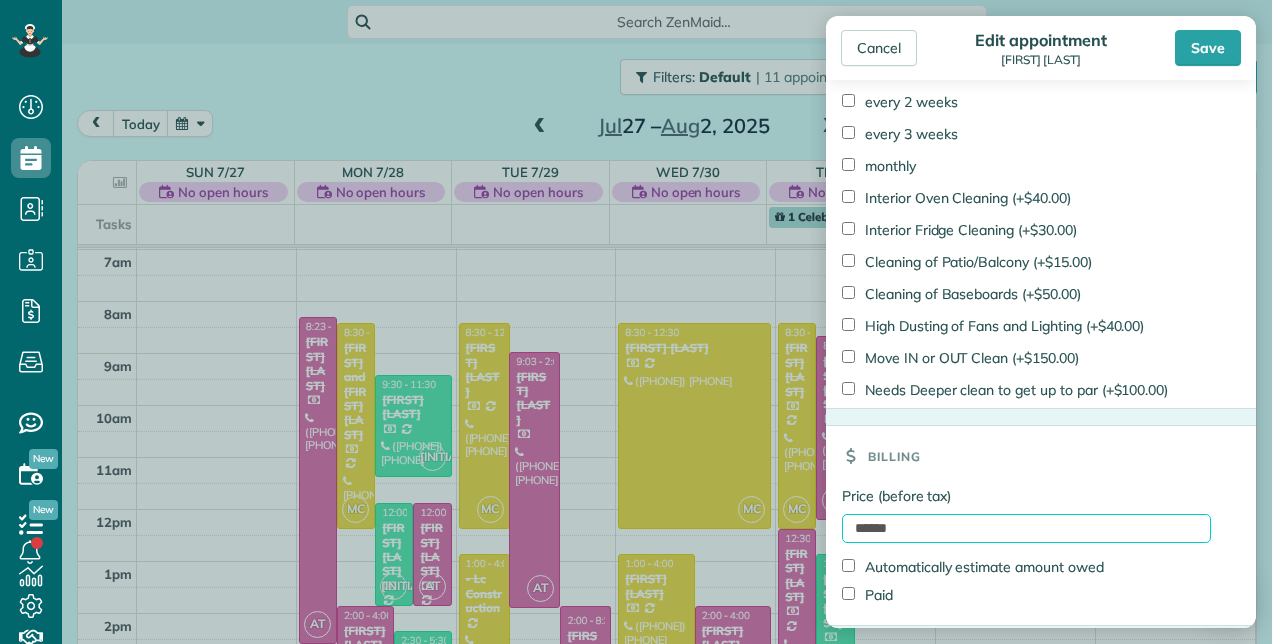 scroll, scrollTop: 1834, scrollLeft: 0, axis: vertical 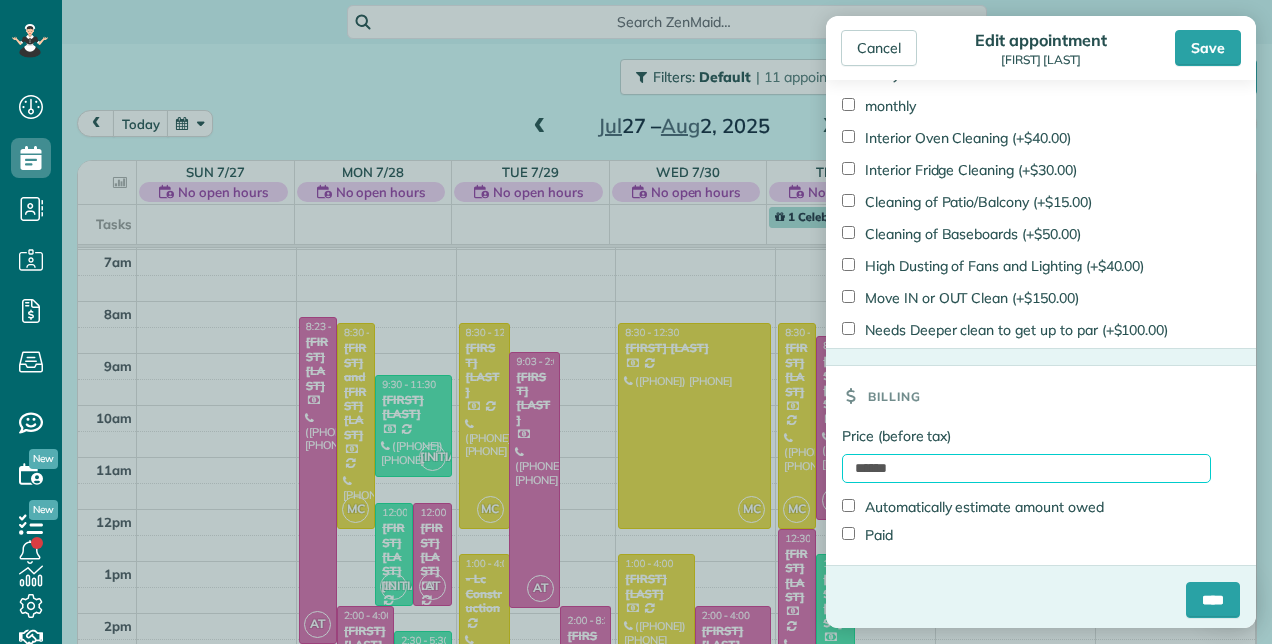 type on "******" 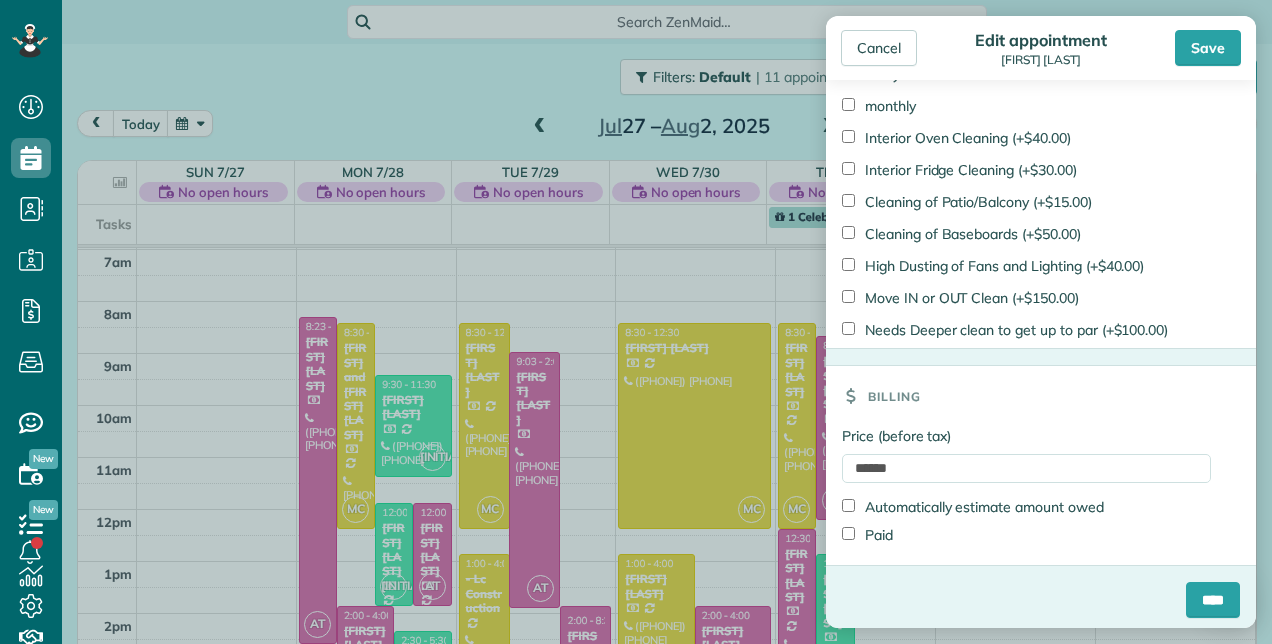 click on "Paid" at bounding box center (867, 535) 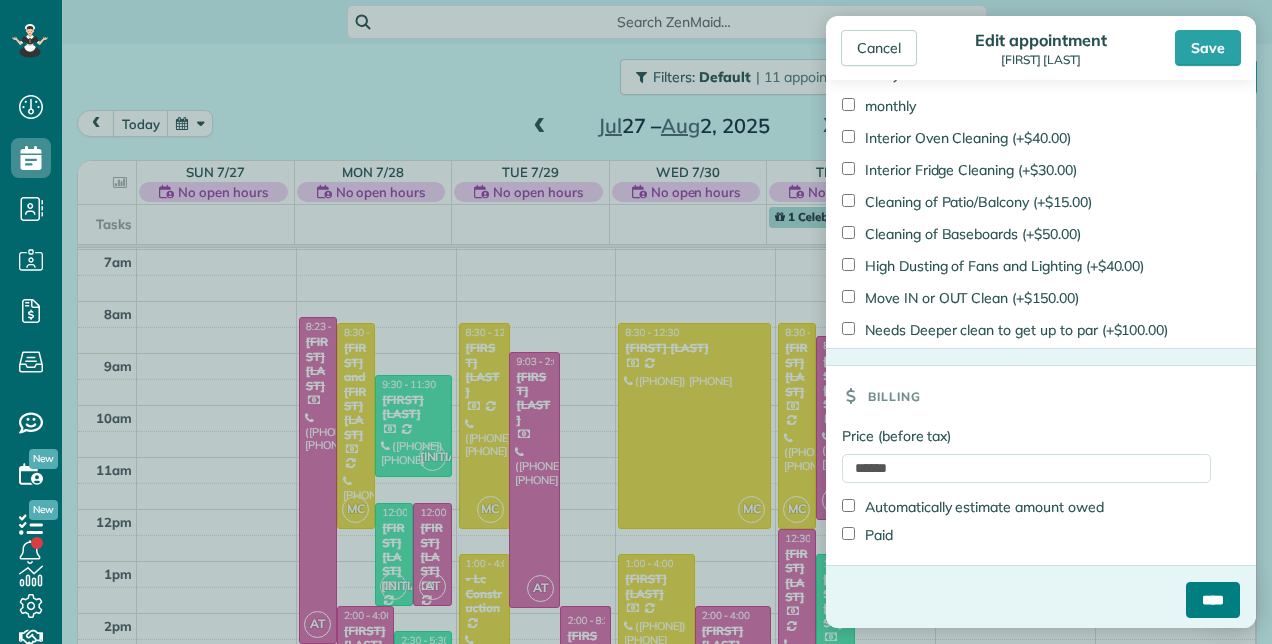 click on "****" at bounding box center [1213, 600] 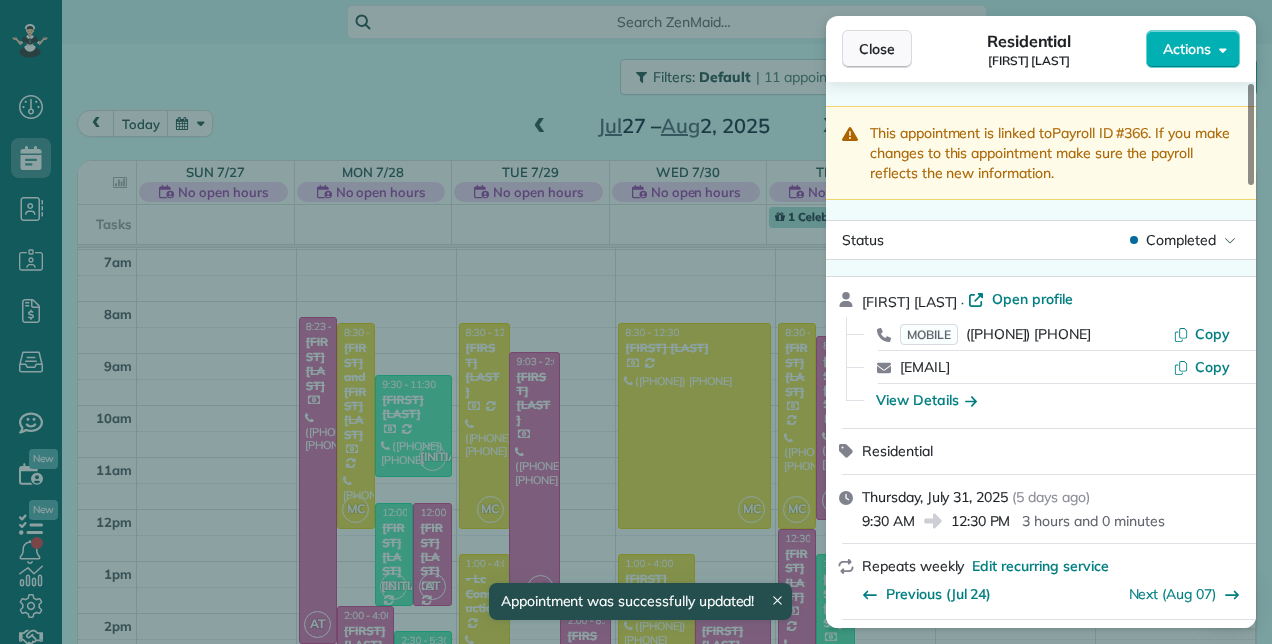 click on "Close" at bounding box center [877, 49] 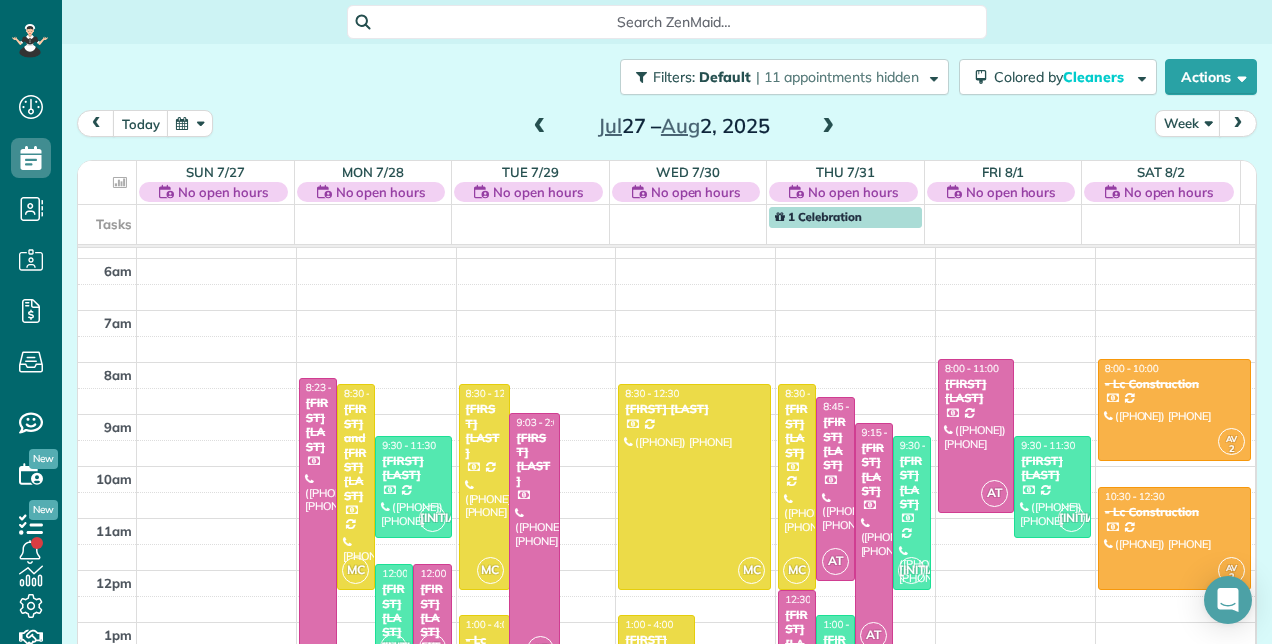 scroll, scrollTop: 448, scrollLeft: 0, axis: vertical 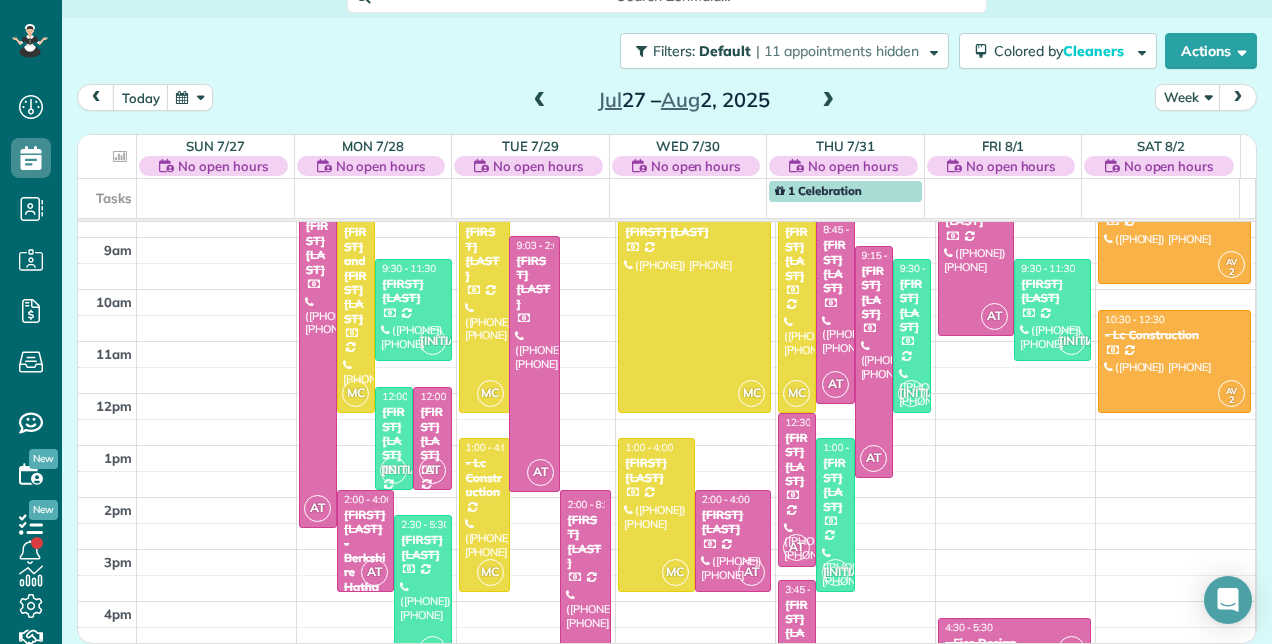 click on "[FIRST] [LAST] - Berkshire Hathaway" at bounding box center (365, 558) 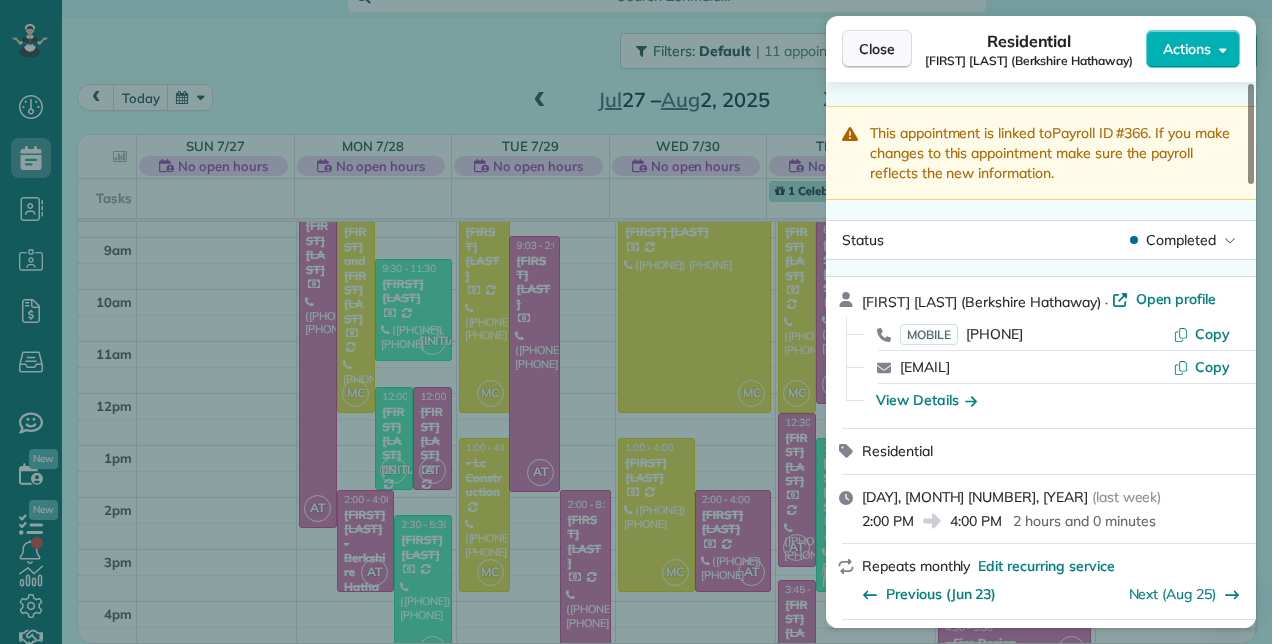 click on "Close" at bounding box center (877, 49) 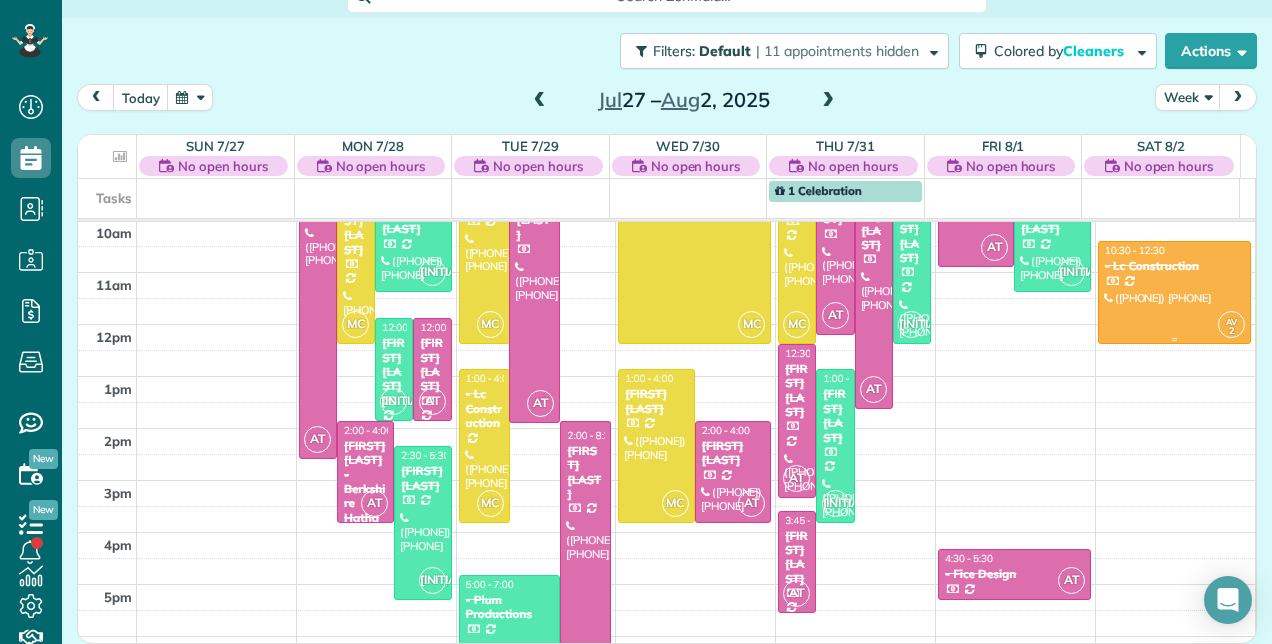 scroll, scrollTop: 448, scrollLeft: 0, axis: vertical 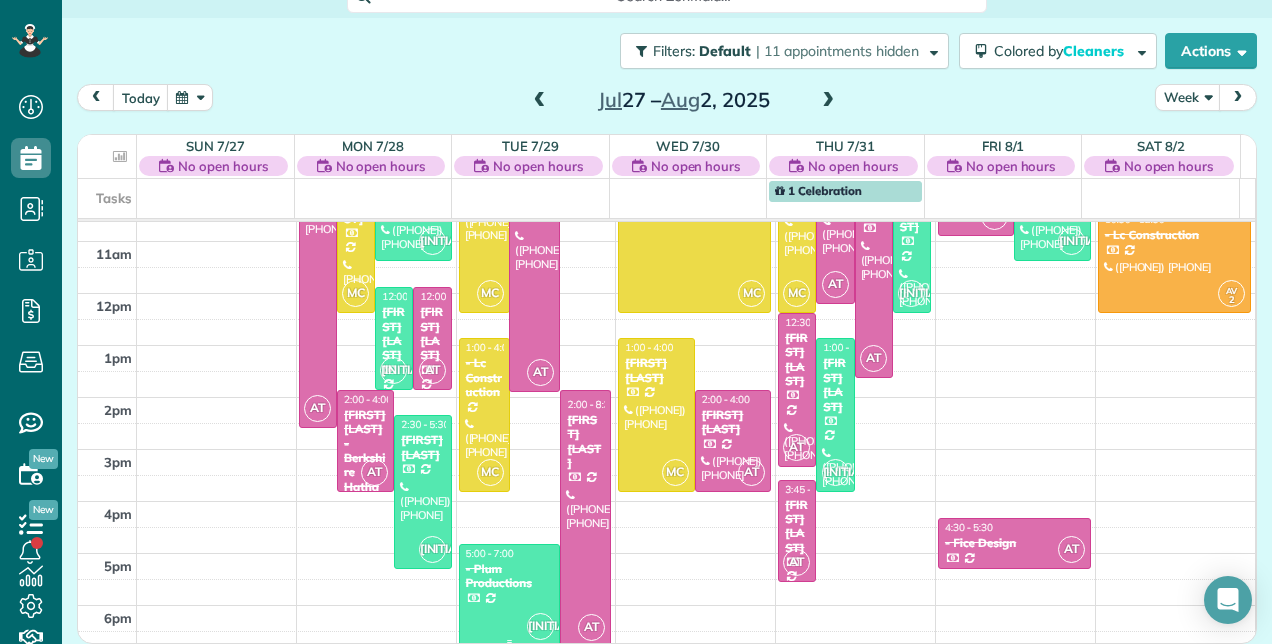click on "- Plum Productions" at bounding box center [510, 576] 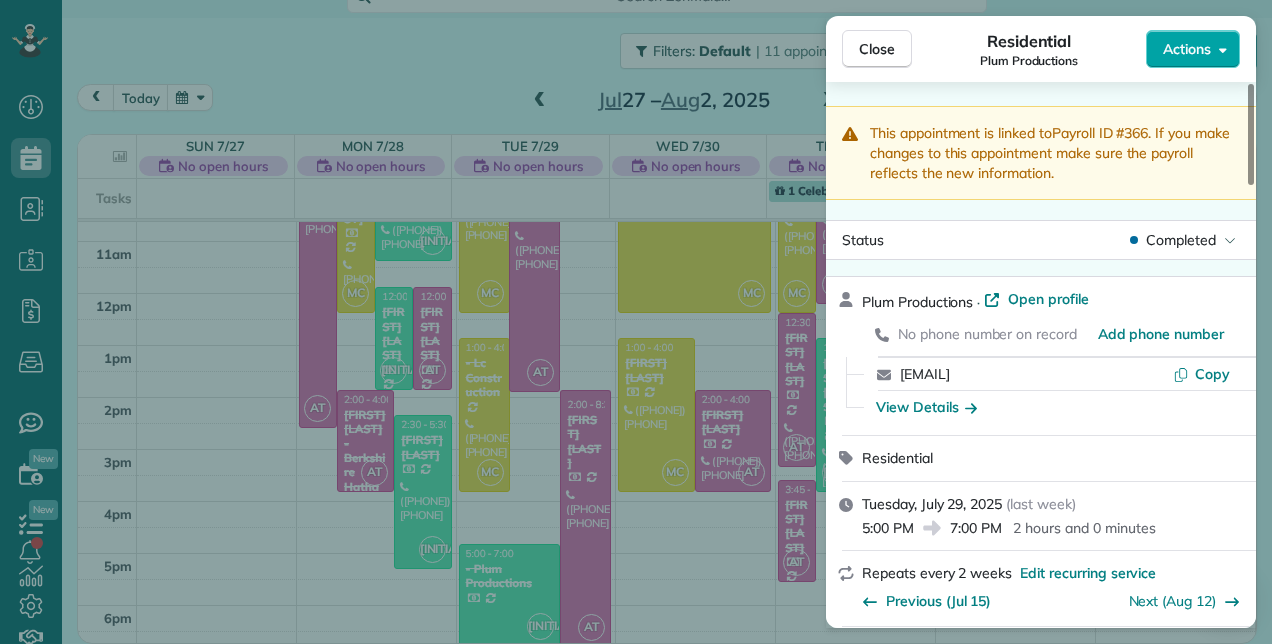 click on "Actions" at bounding box center (1187, 49) 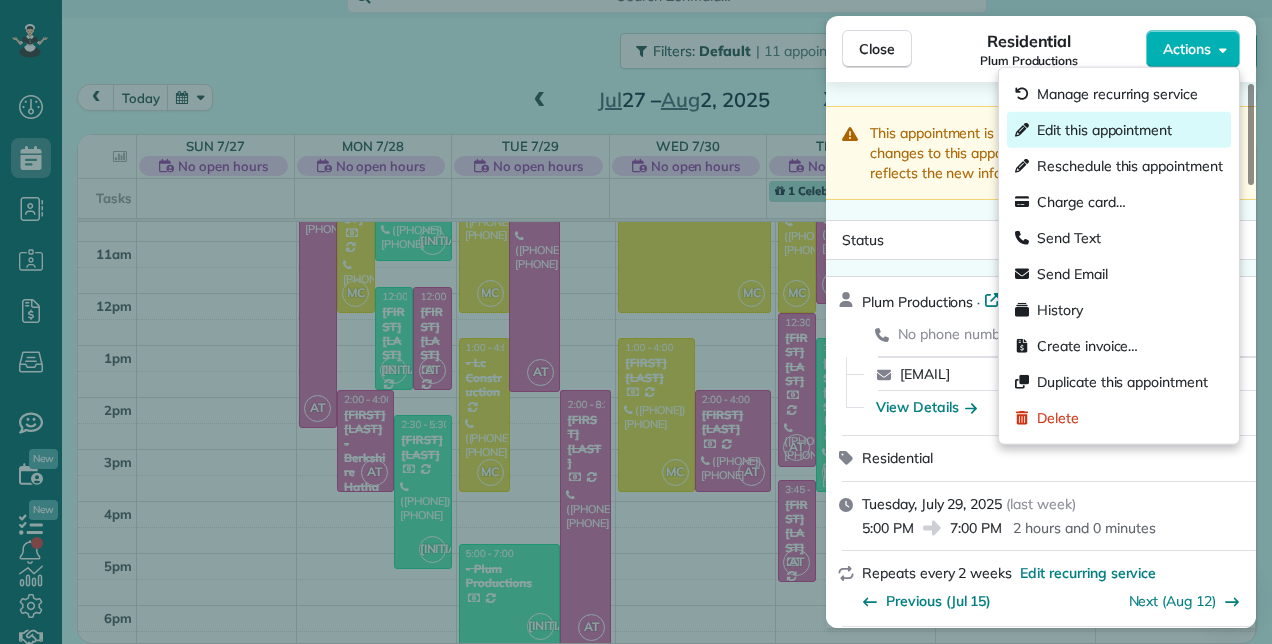 click on "Edit this appointment" at bounding box center (1104, 130) 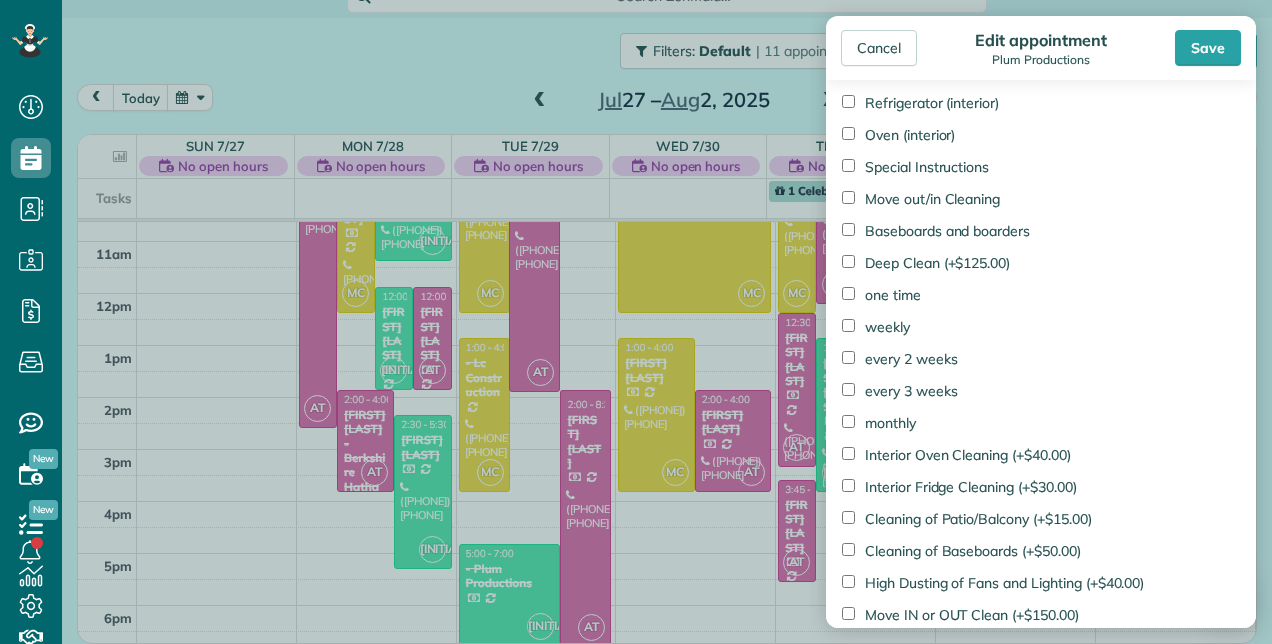 scroll, scrollTop: 1618, scrollLeft: 0, axis: vertical 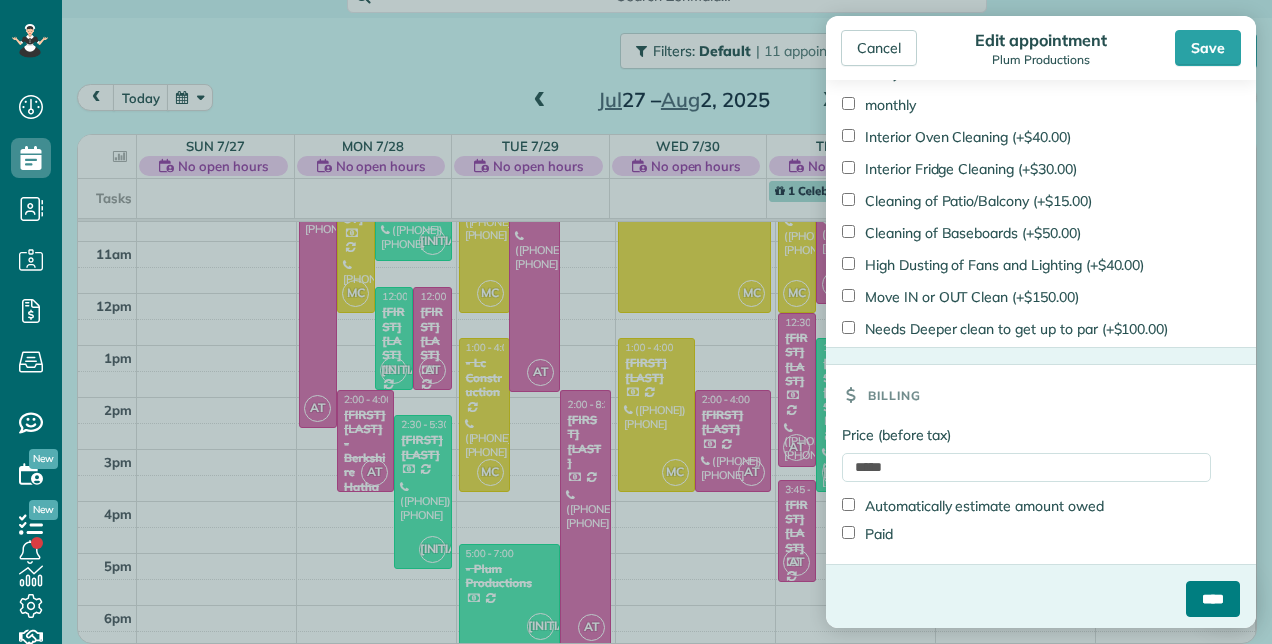 click on "****" at bounding box center [1213, 599] 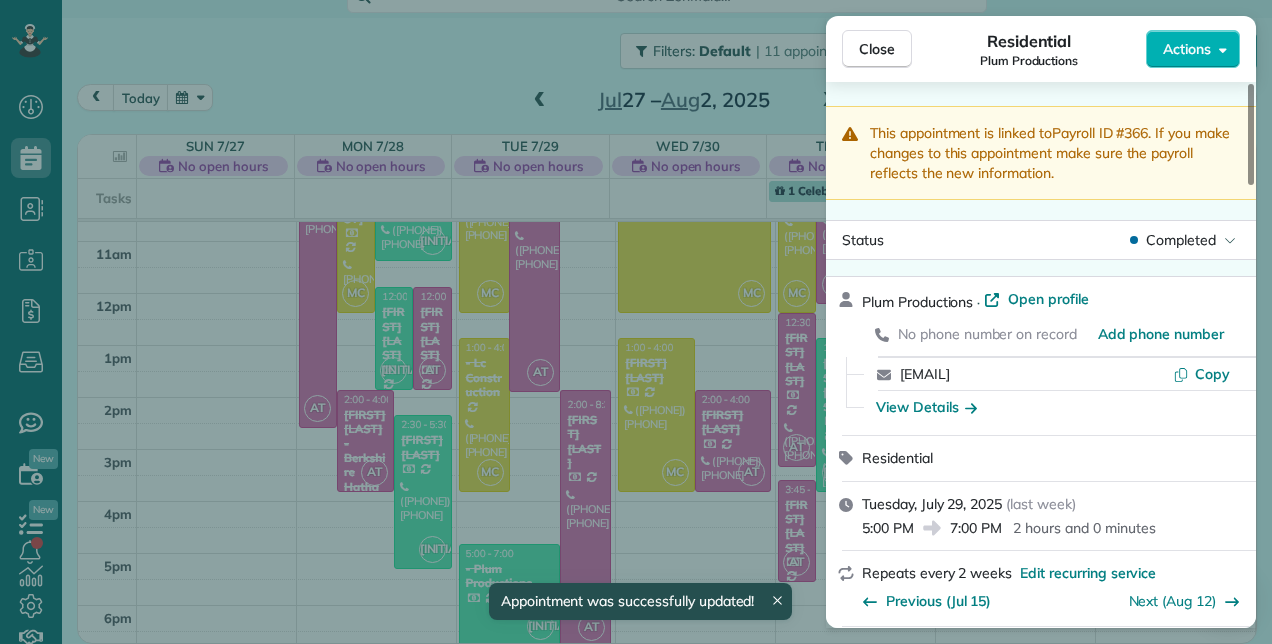 scroll, scrollTop: 24, scrollLeft: 0, axis: vertical 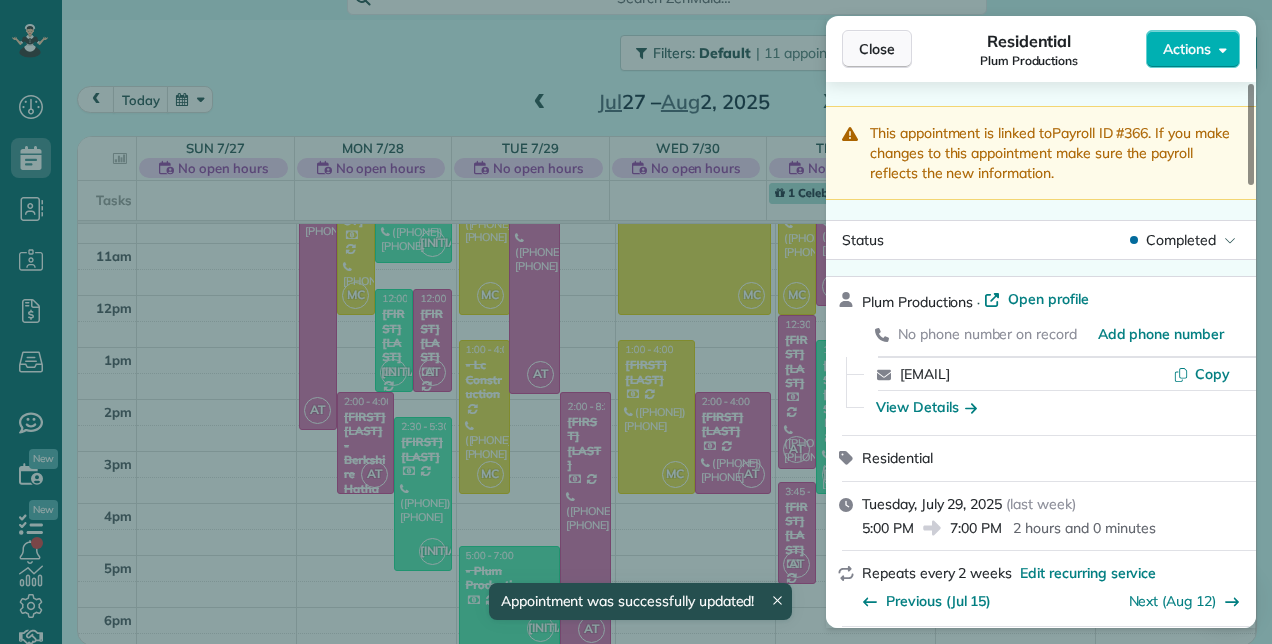 click on "Close" at bounding box center [877, 49] 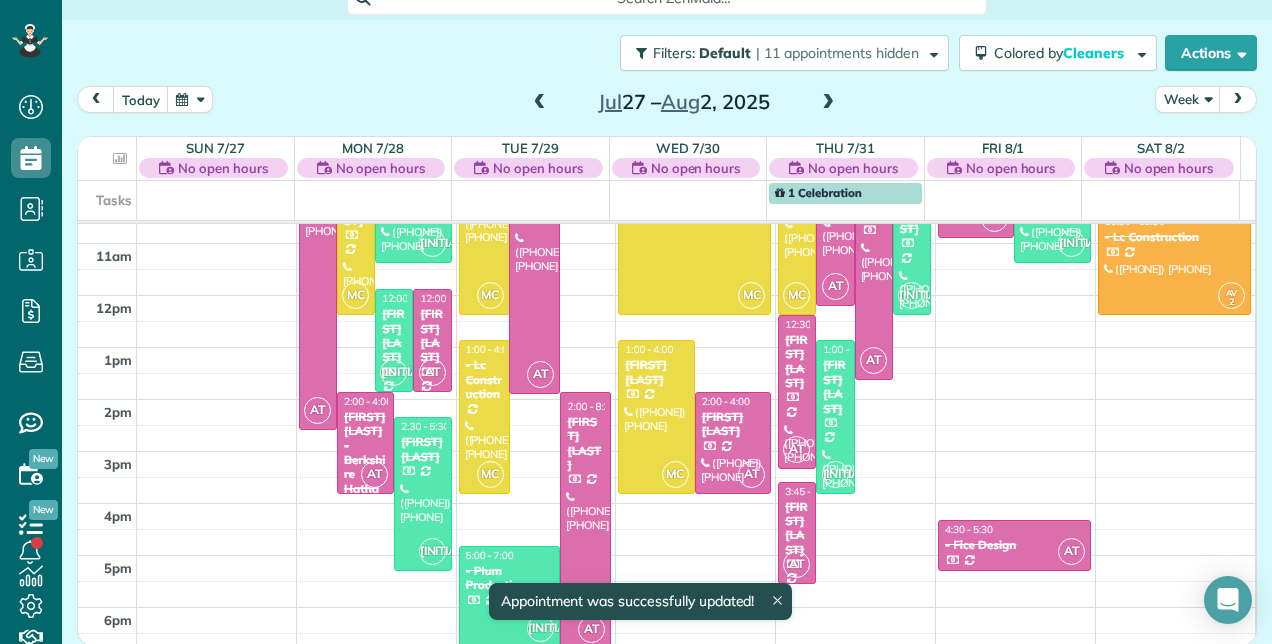 click at bounding box center [828, 103] 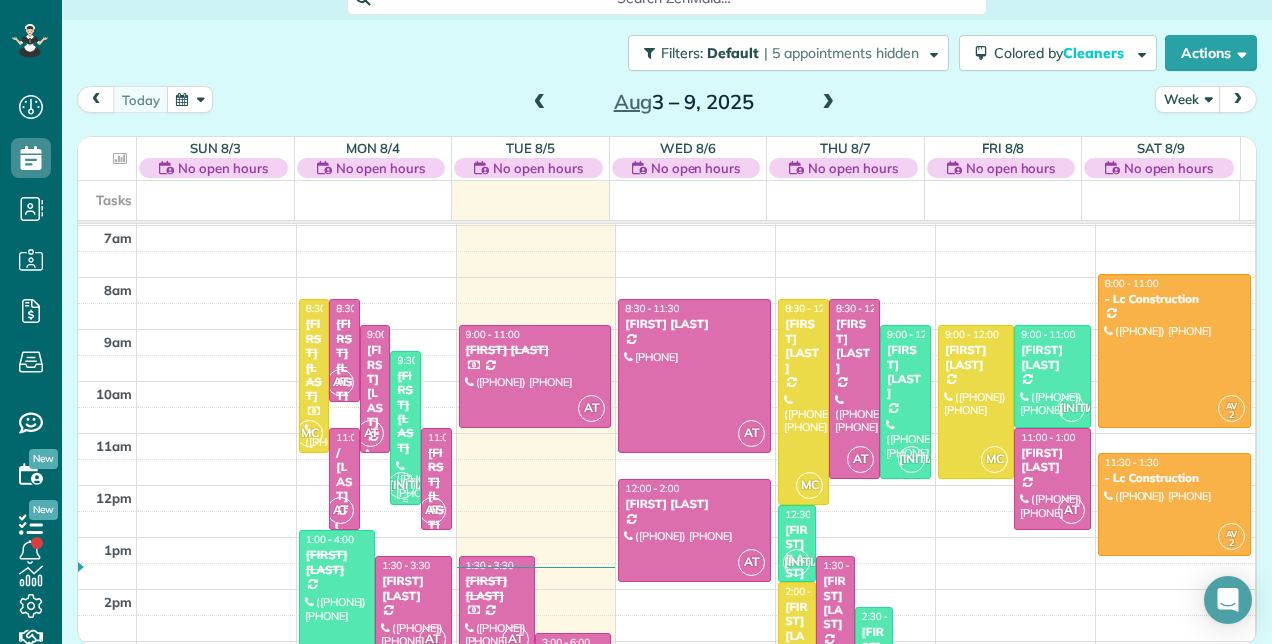 click on "[FIRST] [LAST]" at bounding box center (405, 412) 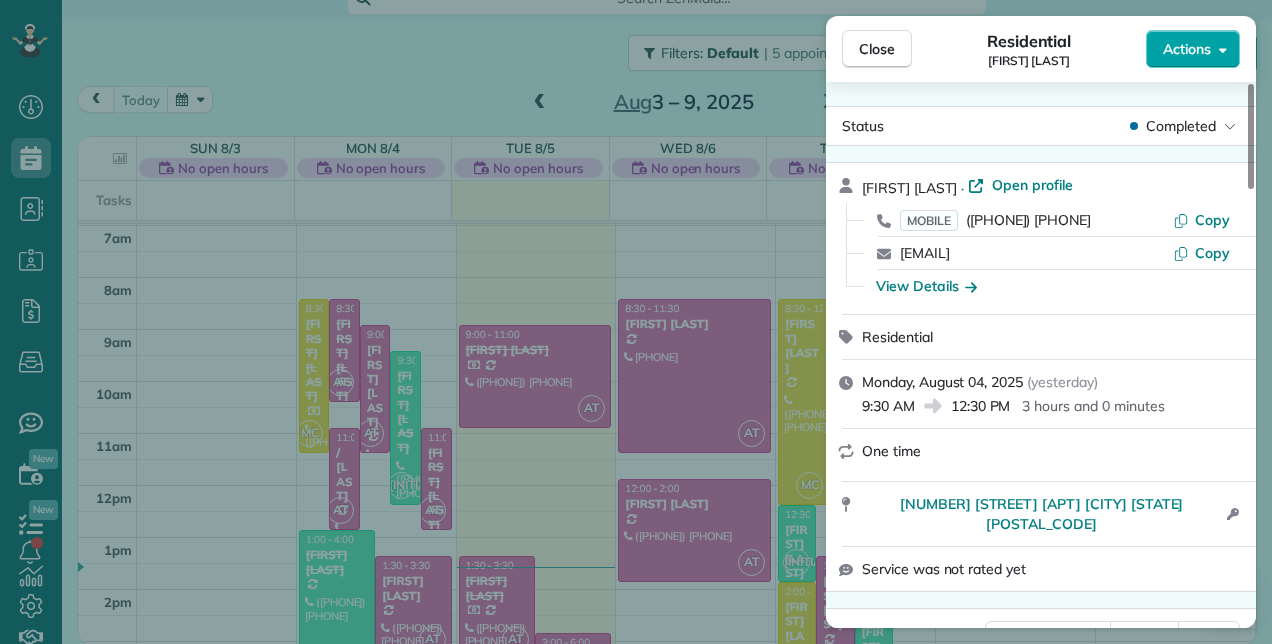 click on "Actions" at bounding box center (1193, 49) 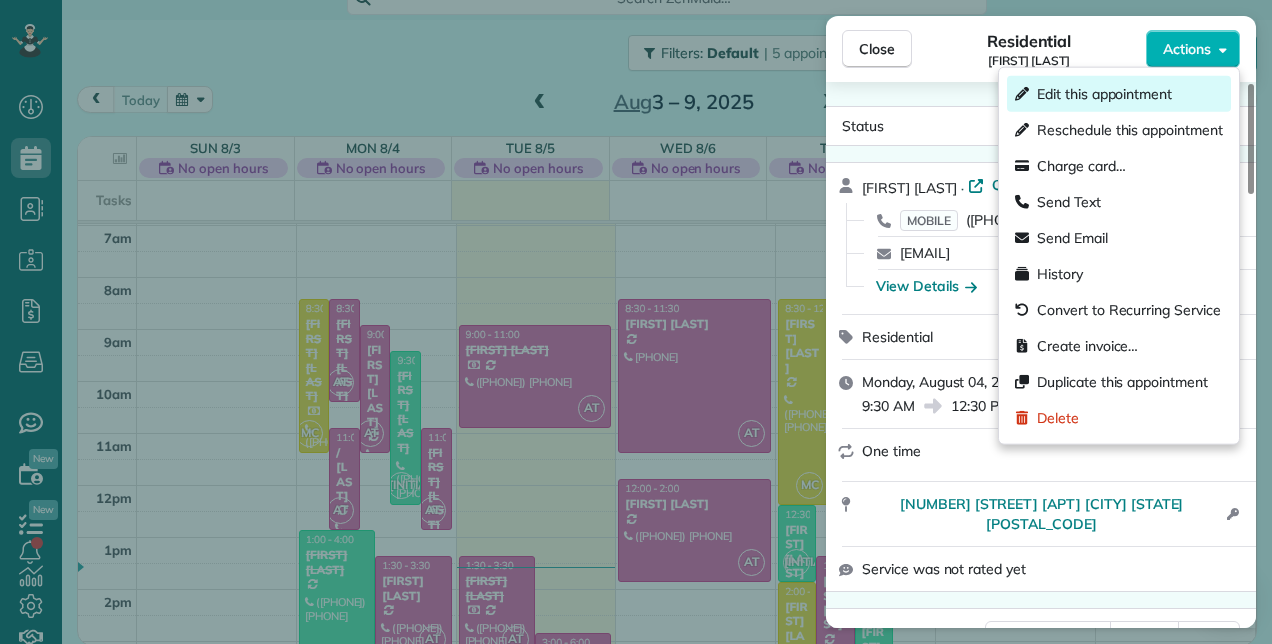 click on "Edit this appointment" at bounding box center (1104, 94) 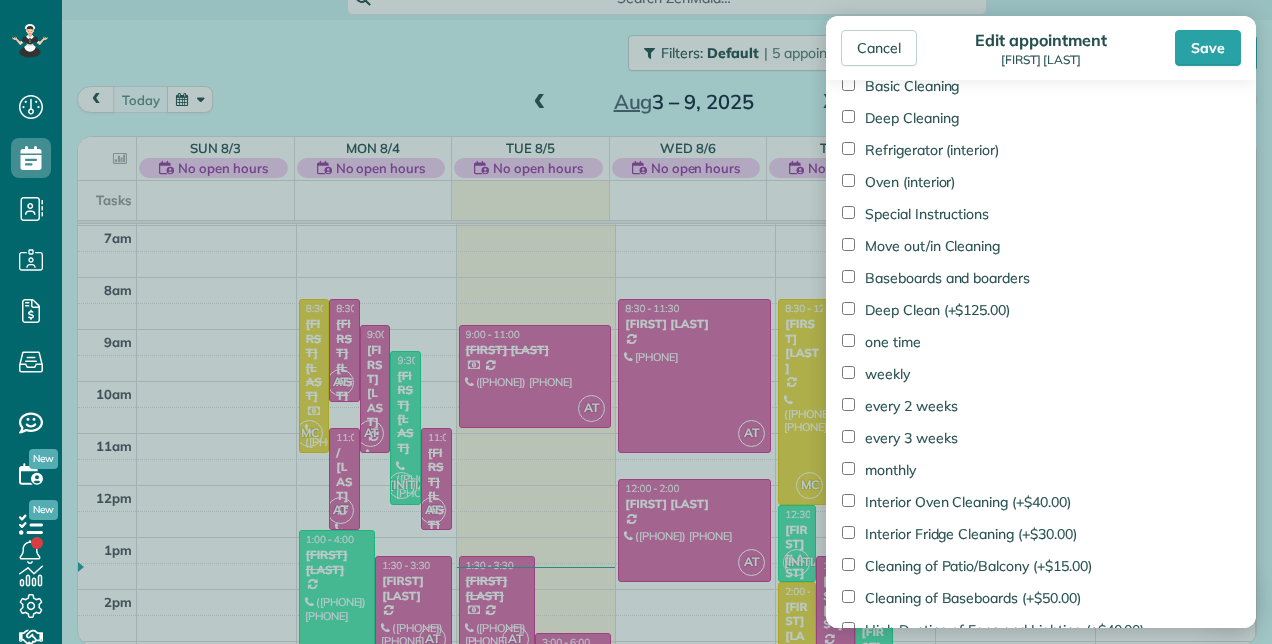 scroll, scrollTop: 1465, scrollLeft: 0, axis: vertical 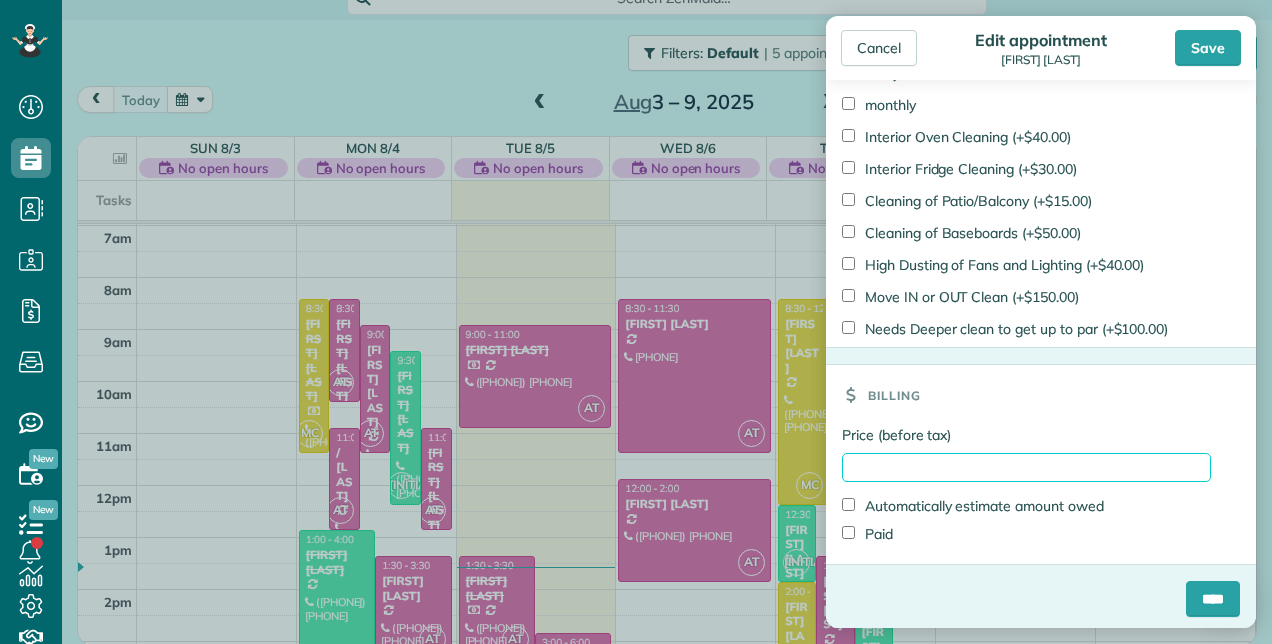 click on "Price (before tax)" at bounding box center [1026, 467] 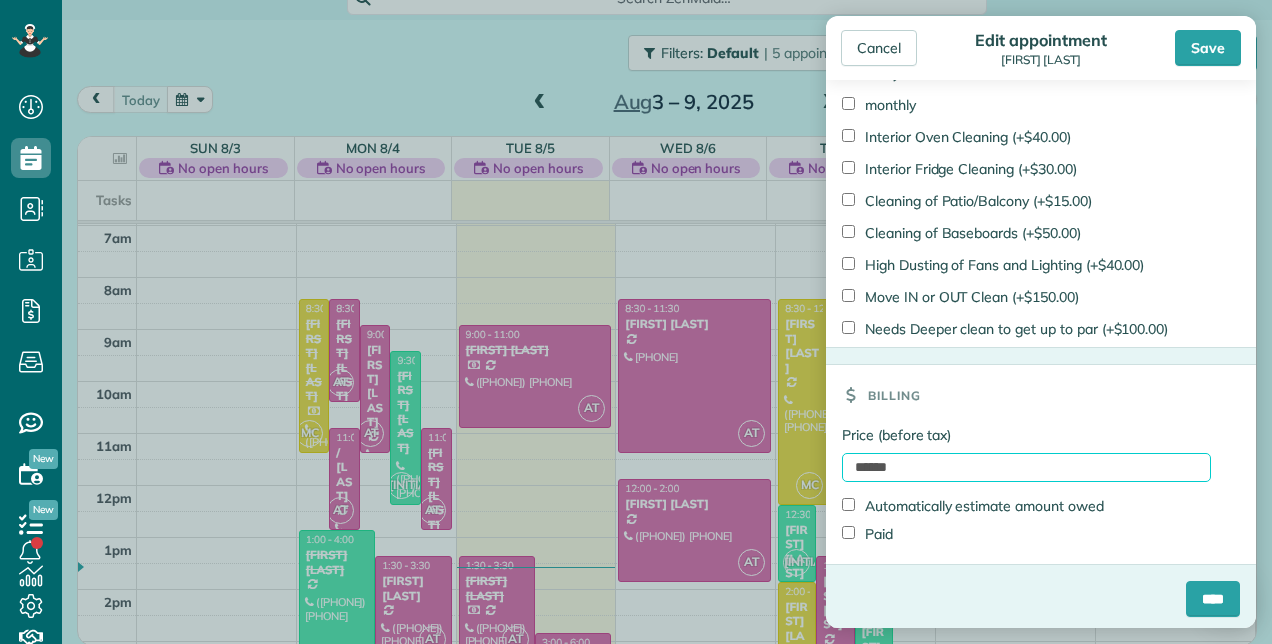 type on "******" 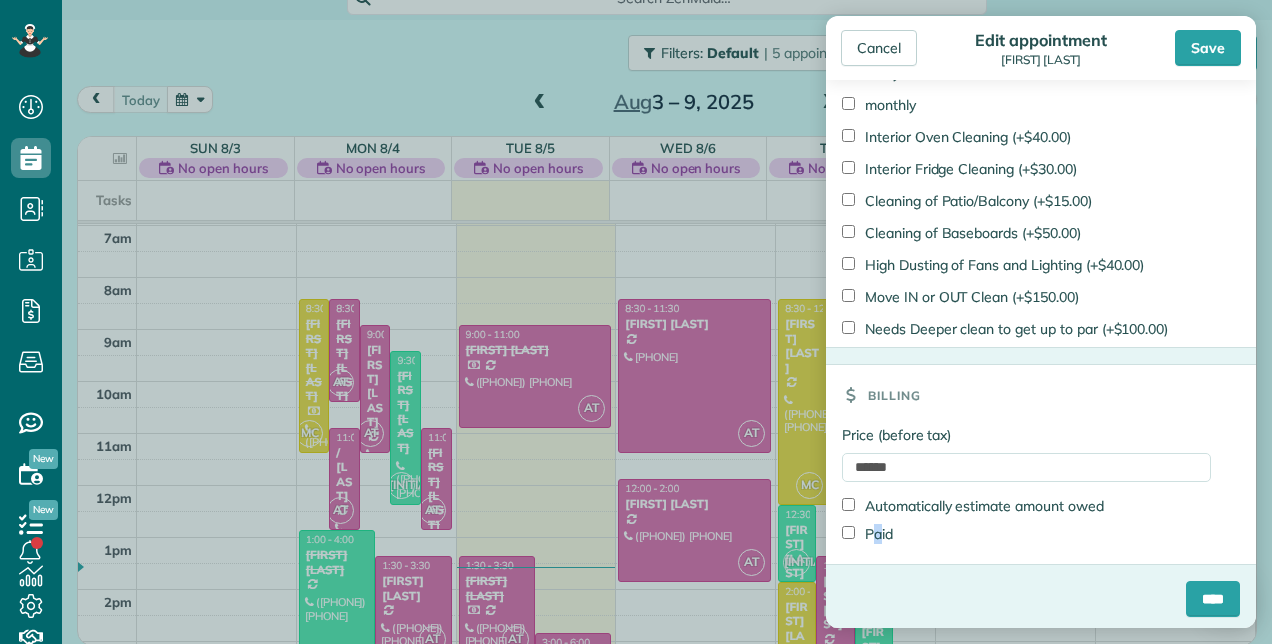 click on "Paid" at bounding box center [867, 534] 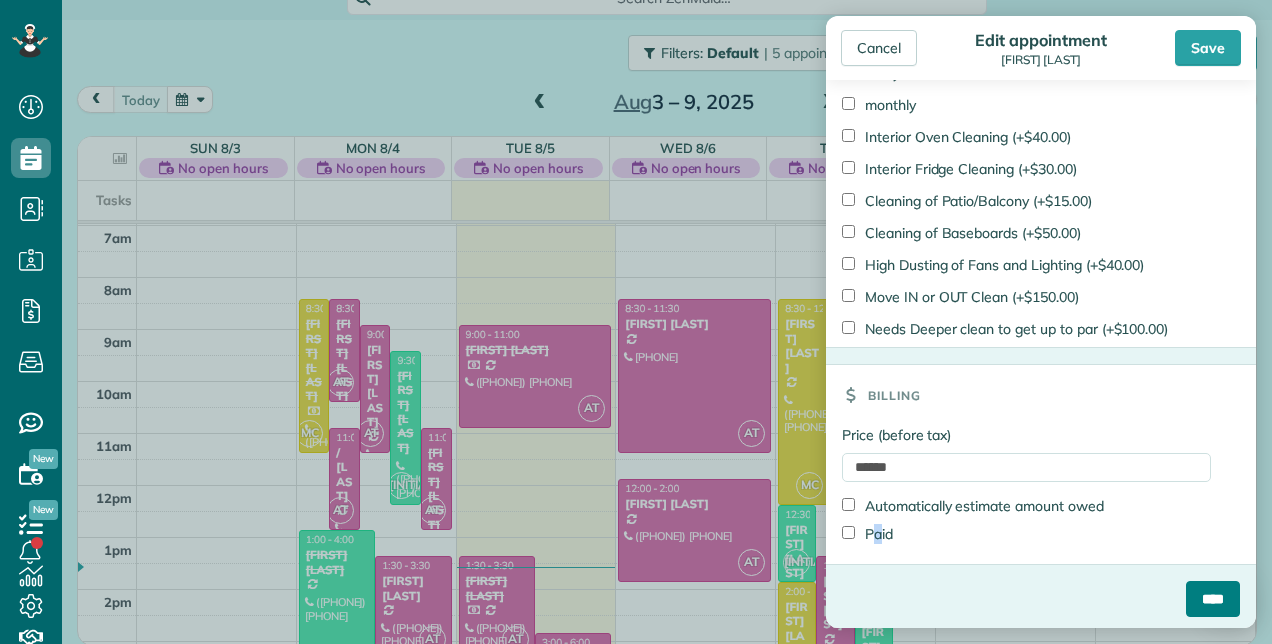 click on "****" at bounding box center [1213, 599] 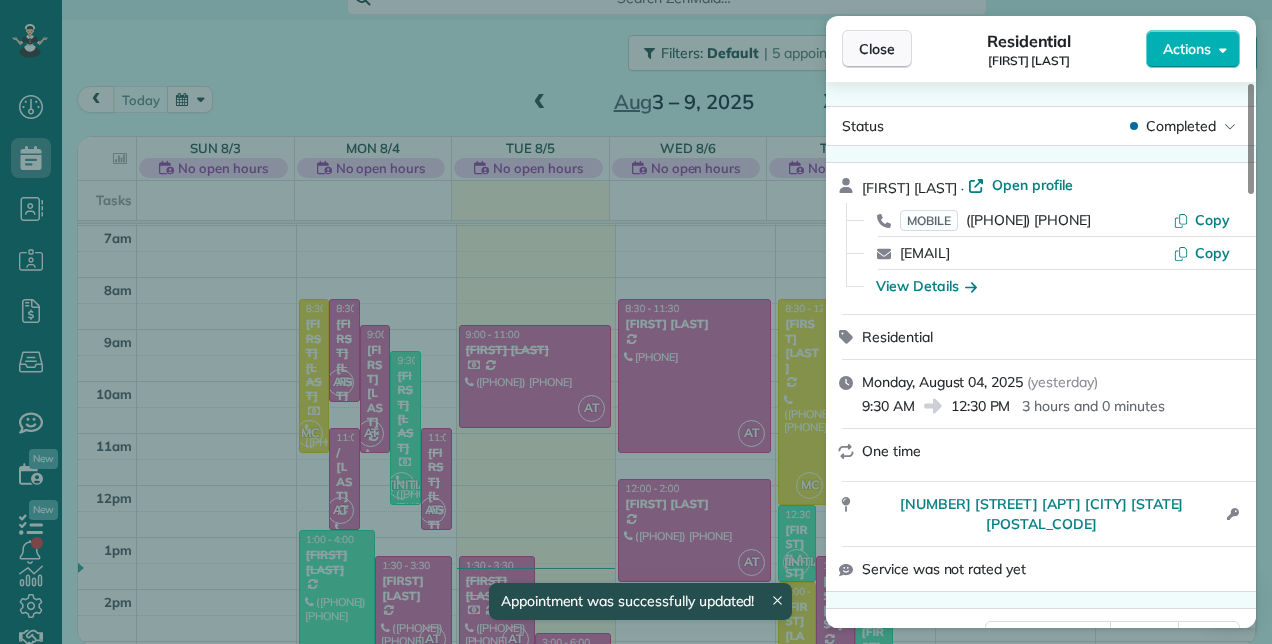click on "Close" at bounding box center (877, 49) 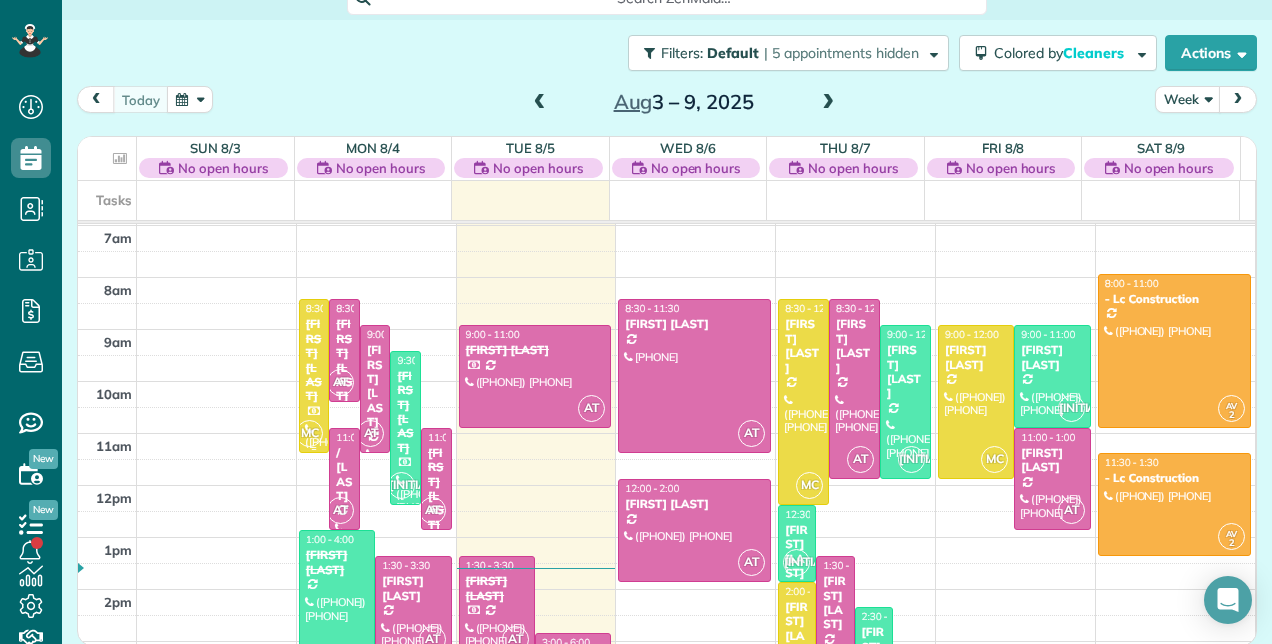 click on "[FIRST] [LAST]" at bounding box center (314, 360) 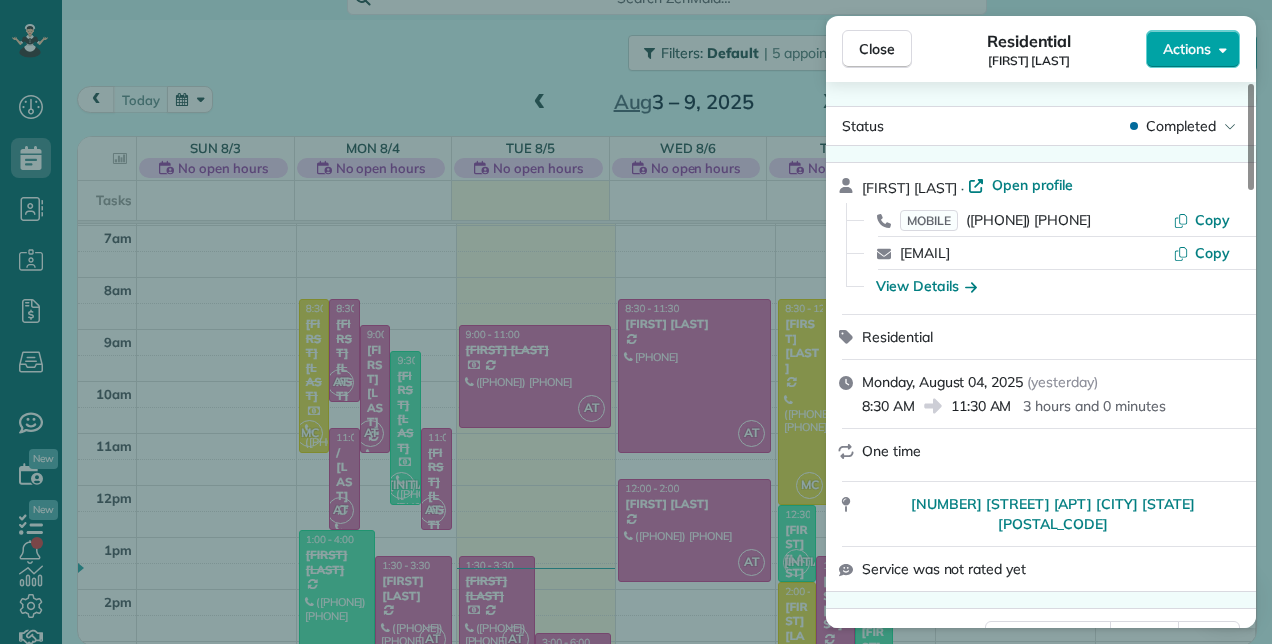 click on "Actions" at bounding box center [1193, 49] 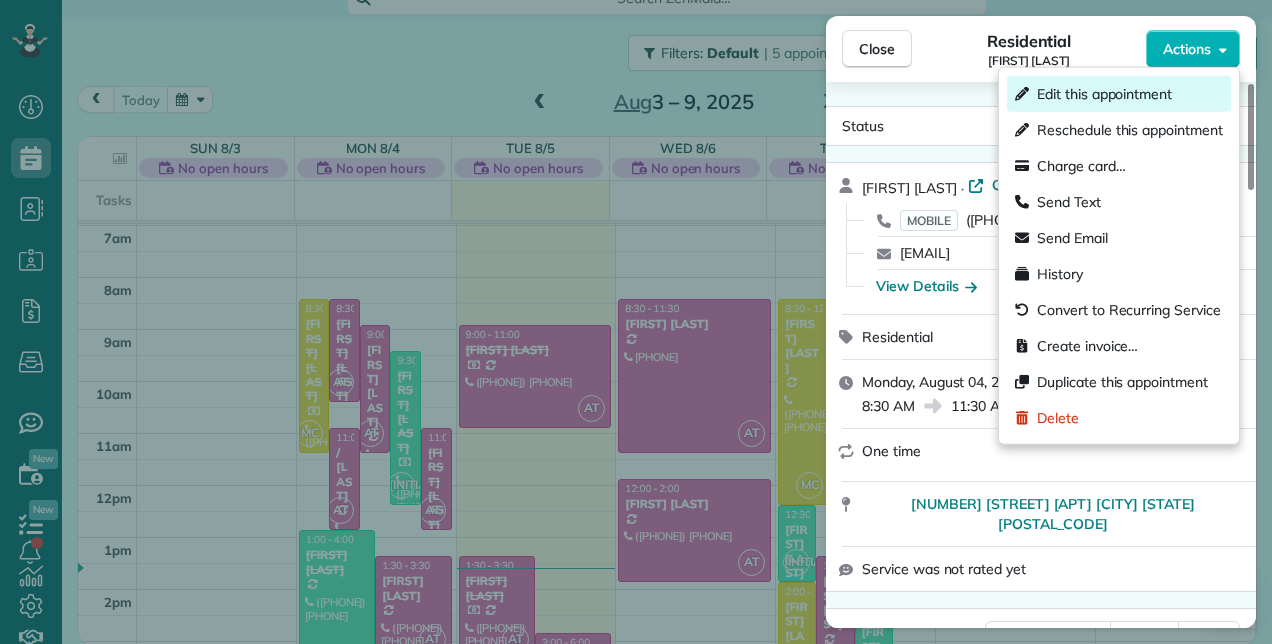 click on "Edit this appointment" at bounding box center [1104, 94] 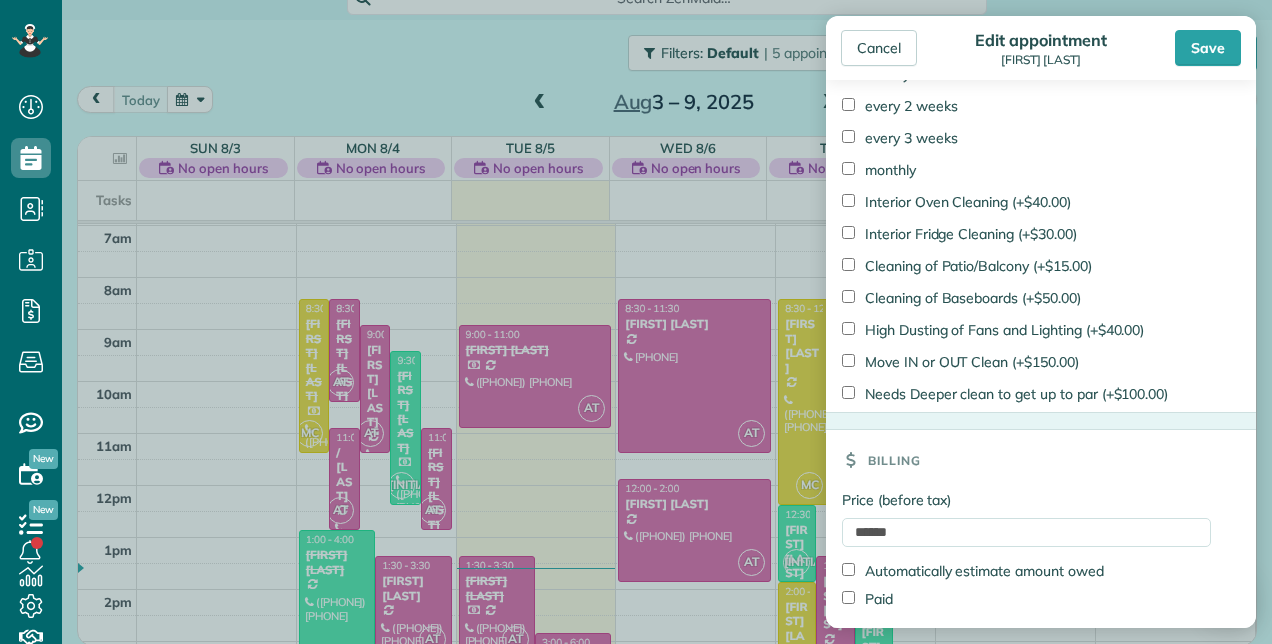scroll, scrollTop: 1465, scrollLeft: 0, axis: vertical 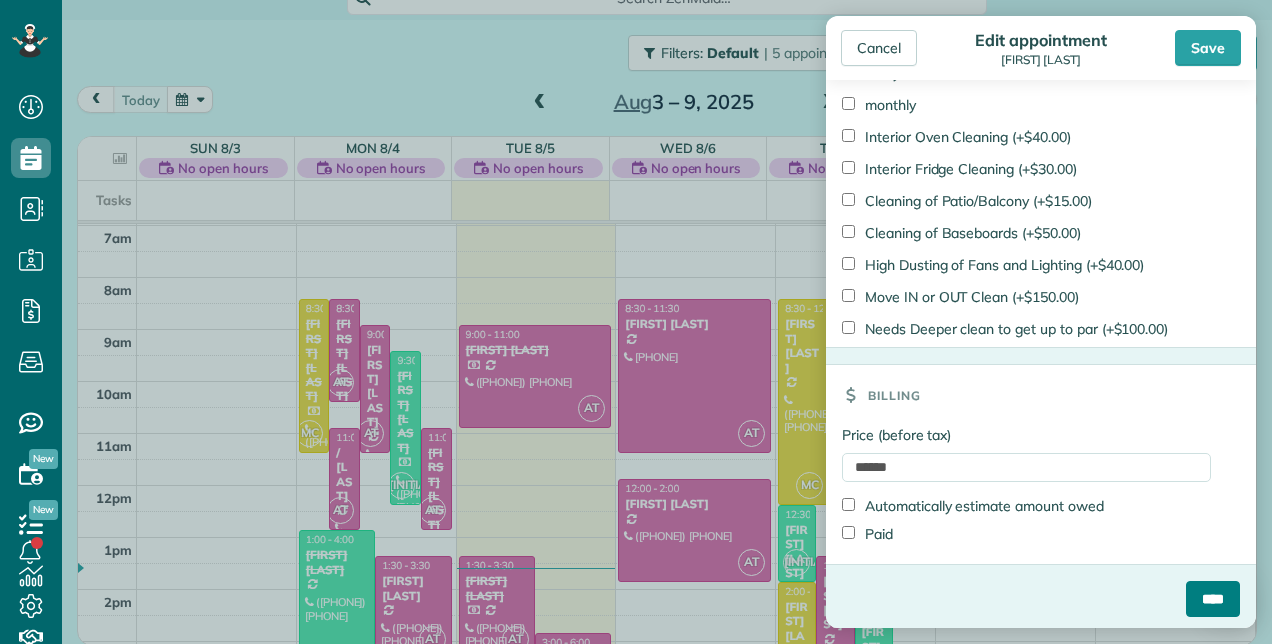 click on "****" at bounding box center [1213, 599] 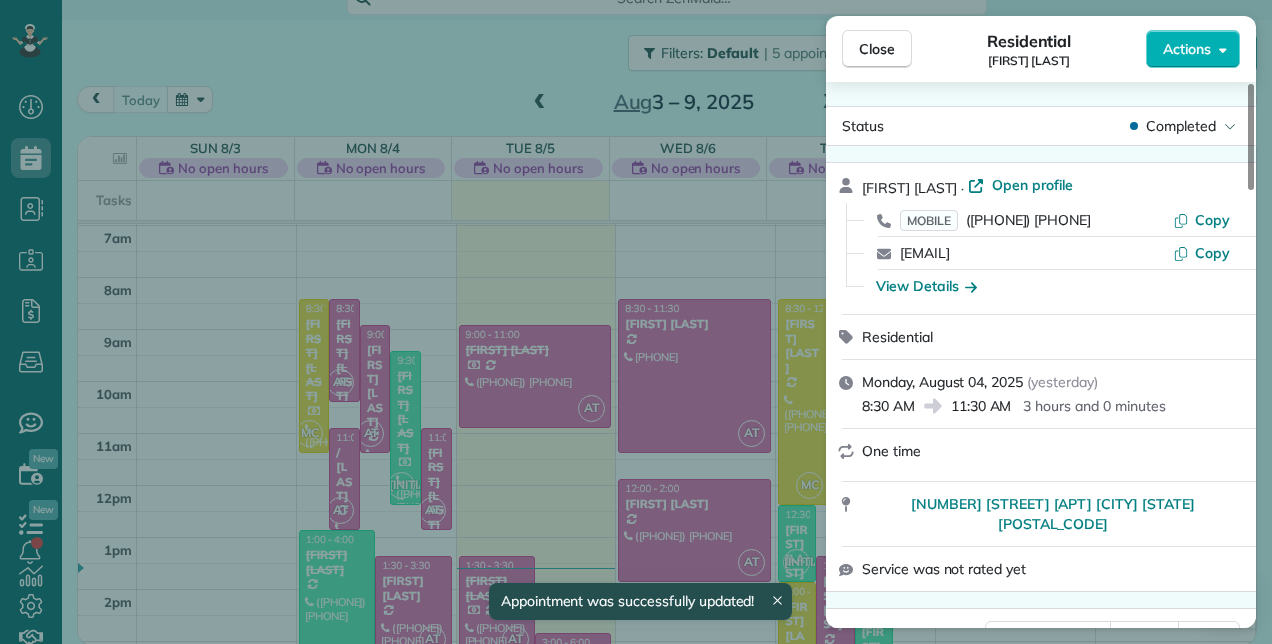 click on "Close Residential  Actions Status Completed   · Open profile MOBILE ( ) Copy  Copy View Details Residential Monday, August 04, 2025 ( yesterday ) 8:30 AM 11:30 AM 3 hours and 0 minutes One time  Service was not rated yet Cleaners Time in and out Assign Invite Team No team assigned yet Cleaners  8:19 AM 12:30 PM Checklist Try Now Keep this appointment up to your standards. Stay on top of every detail, keep your cleaners organised, and your client happy. Assign a checklist Watch a 5 min demo Billing Billing actions Service Service Price (1x $120.00) $120.00 Add an item Overcharge $0.00 Discount $0.00 Coupon discount - Primary tax - Secondary tax - Total appointment price $120.00 Tips collected $0.00 Paid Total including tip $120.00 Get paid online in no-time! Send an invoice and reward your cleaners with tips Charge customer credit card Appointment custom fields Construction clean up No" at bounding box center [636, 322] 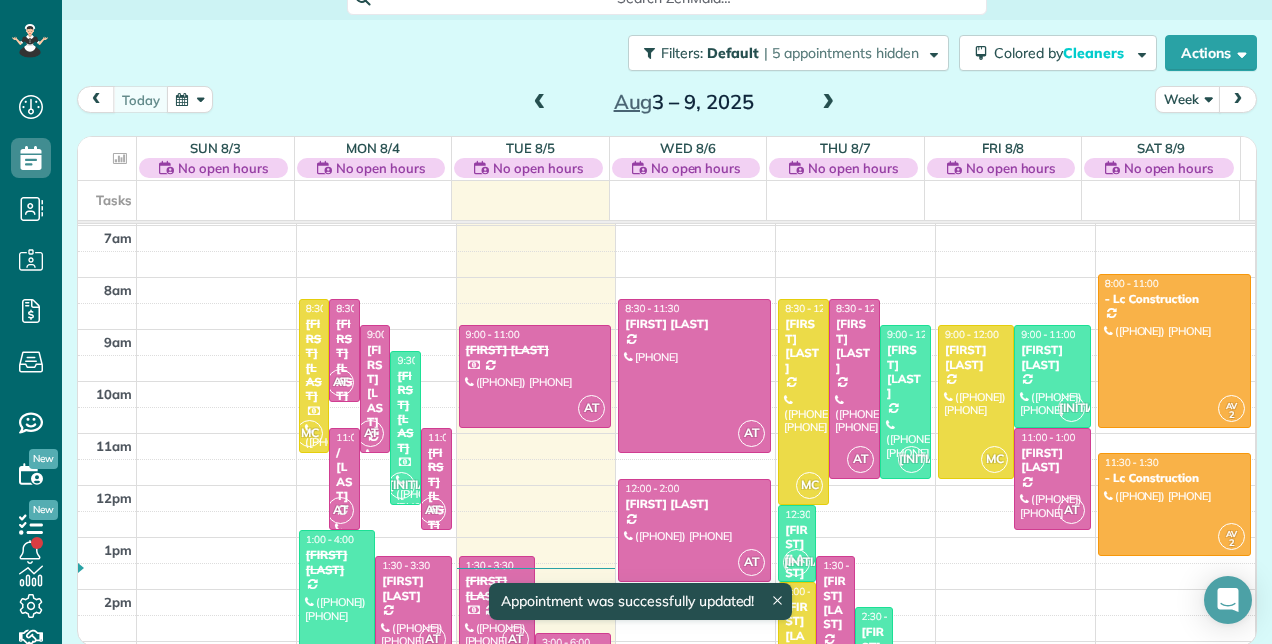 click on "[FIRST] [LAST]" at bounding box center (436, 489) 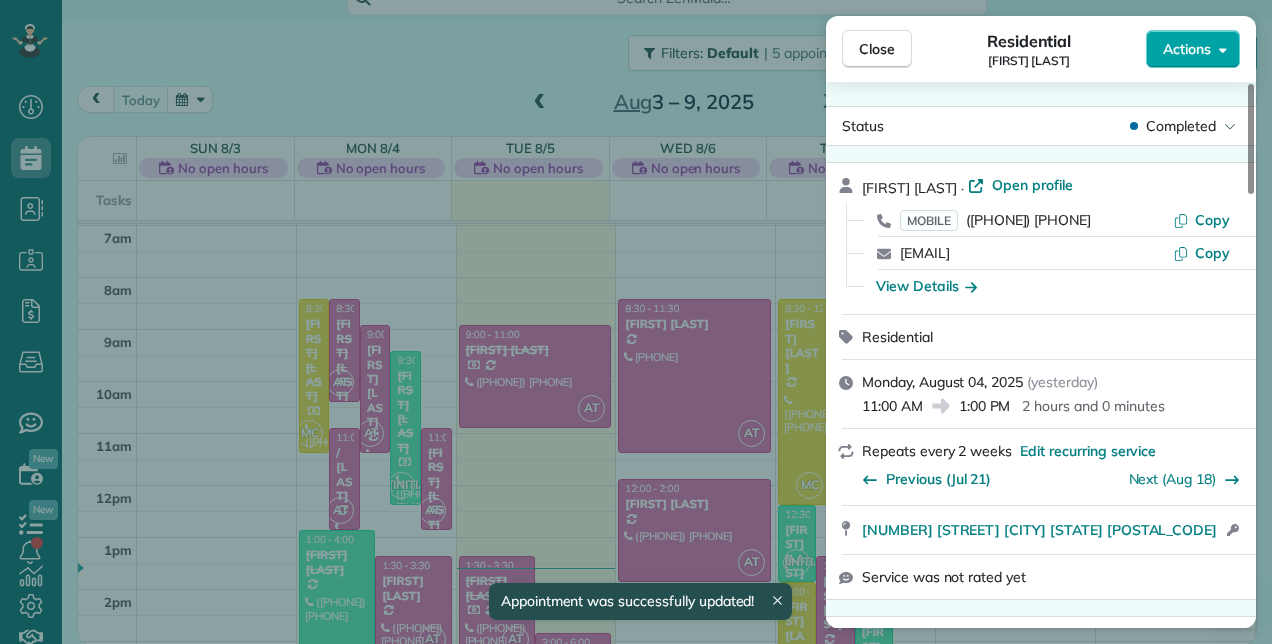 click on "Actions" at bounding box center (1193, 49) 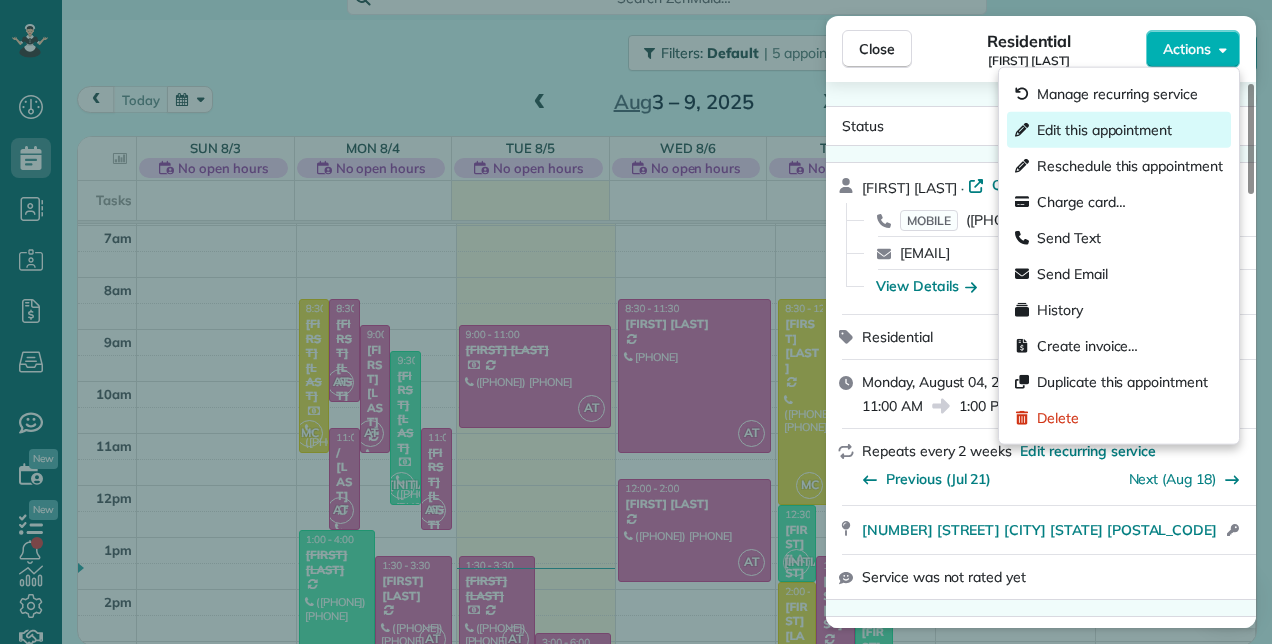 click on "Edit this appointment" at bounding box center (1104, 130) 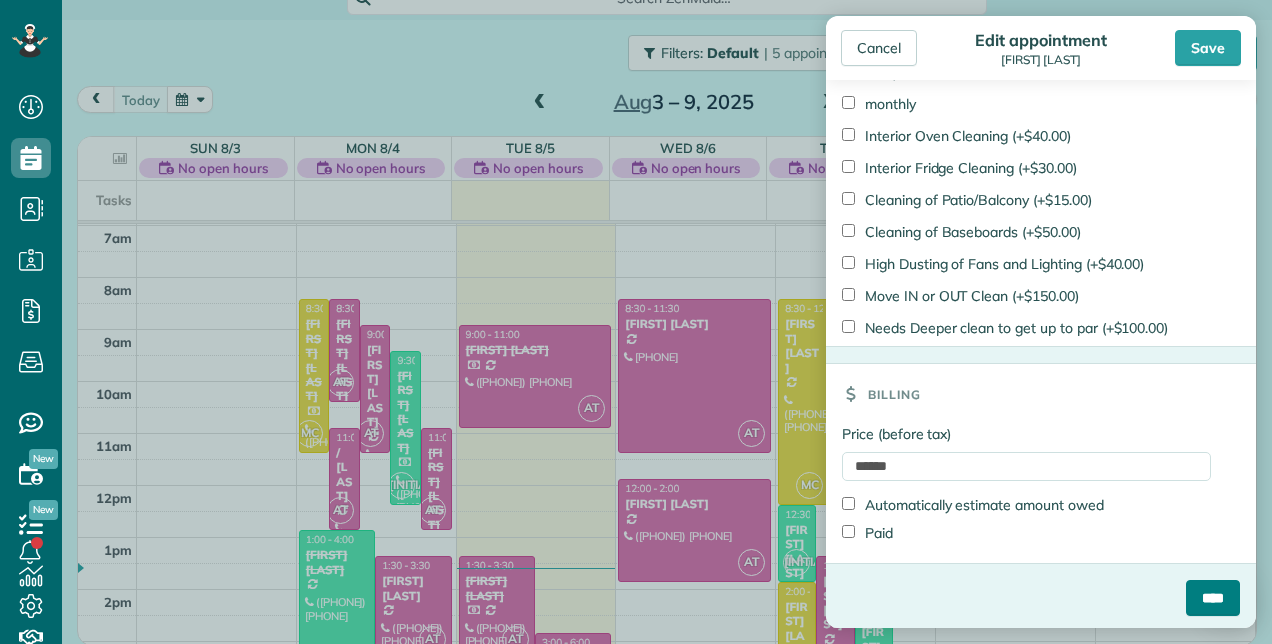 scroll, scrollTop: 1465, scrollLeft: 0, axis: vertical 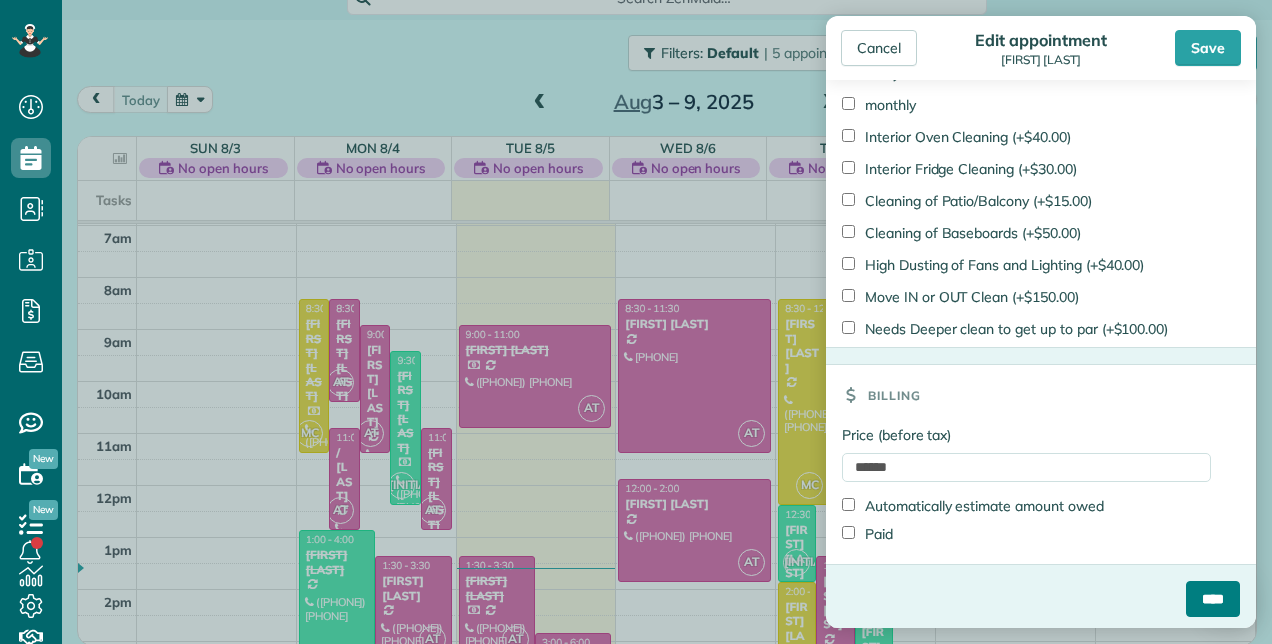 click on "****" at bounding box center (1213, 599) 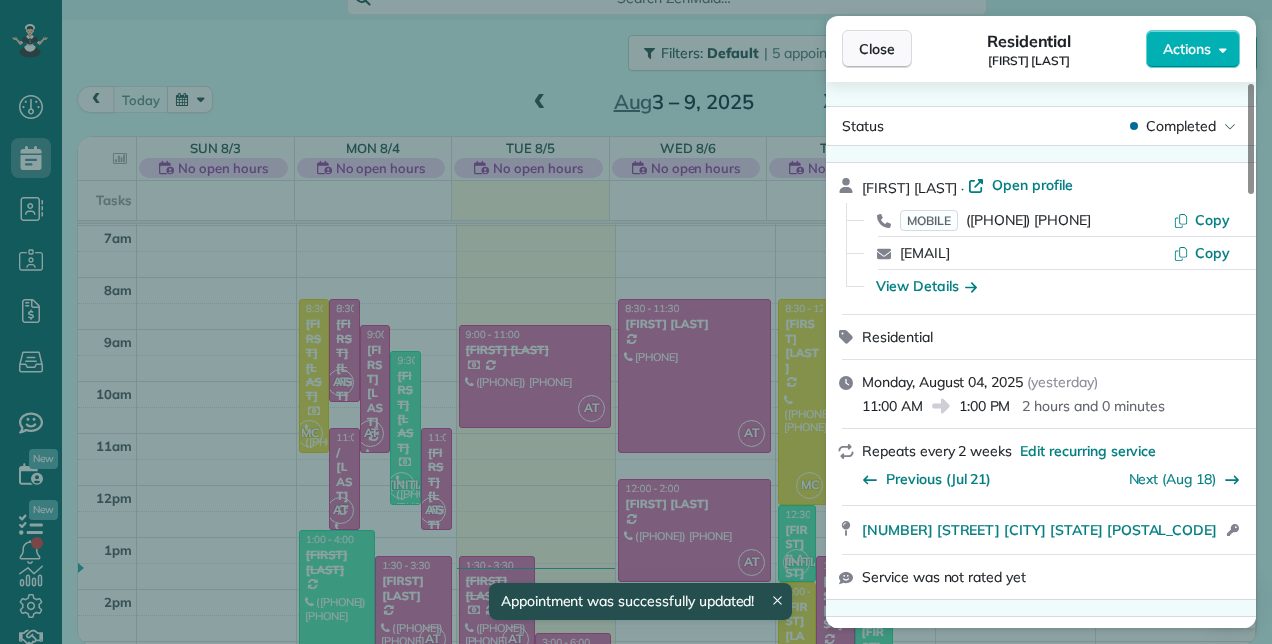 click on "Close" at bounding box center [877, 49] 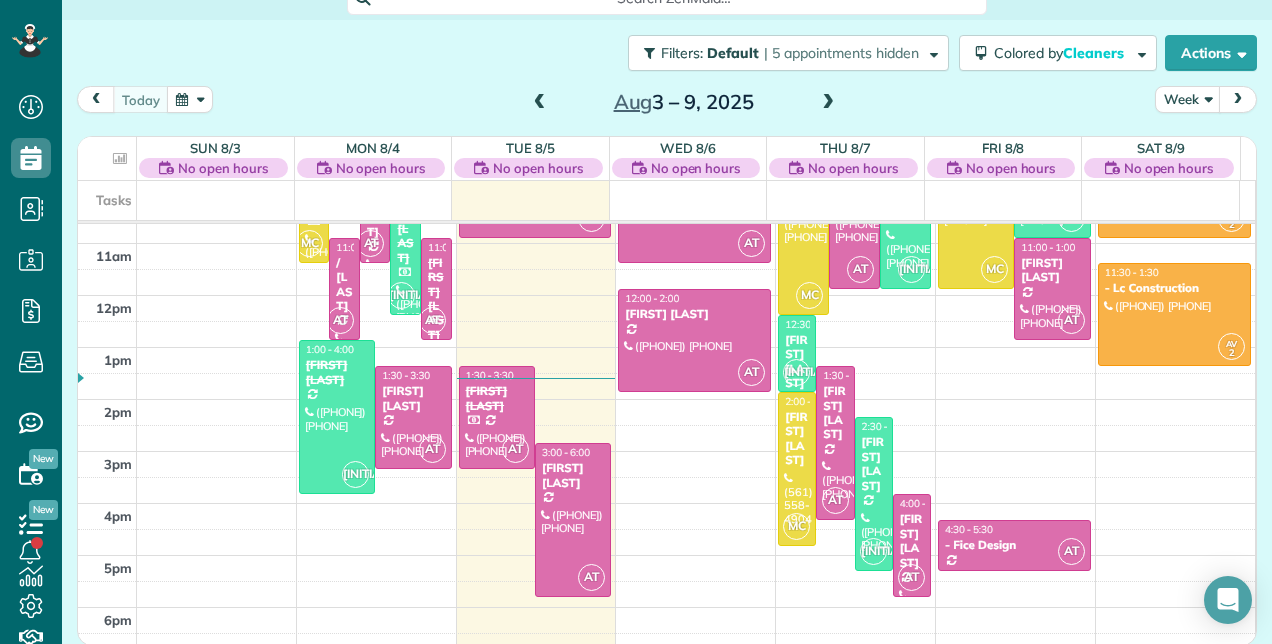 scroll, scrollTop: 248, scrollLeft: 0, axis: vertical 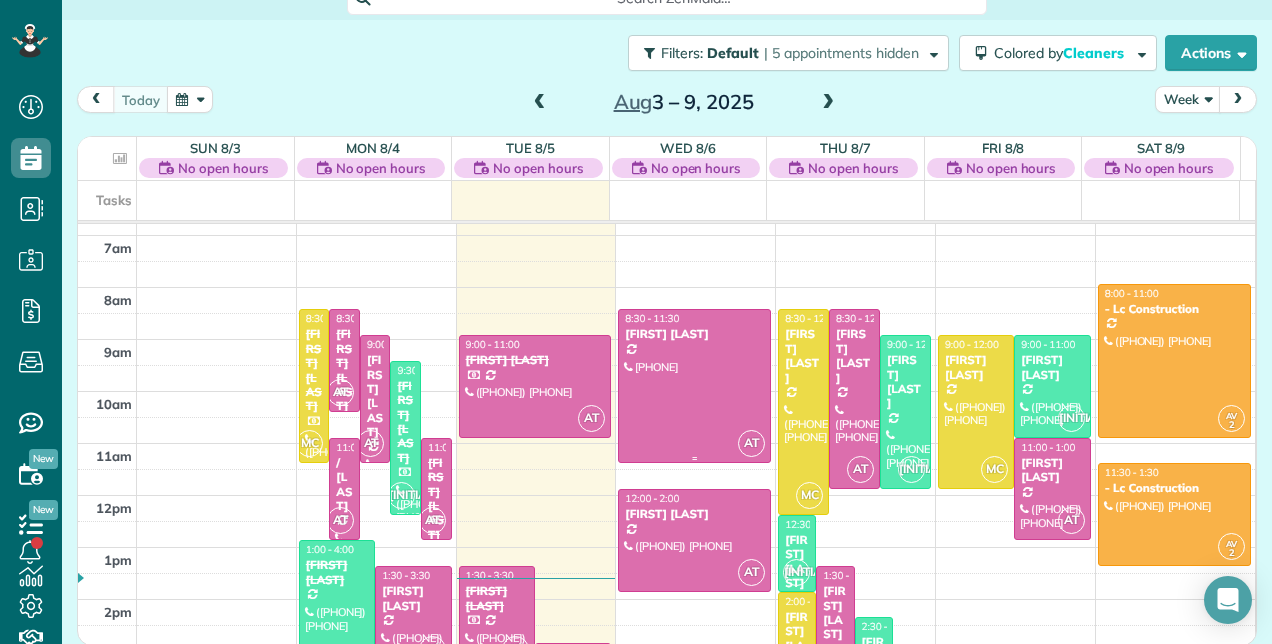click at bounding box center (694, 386) 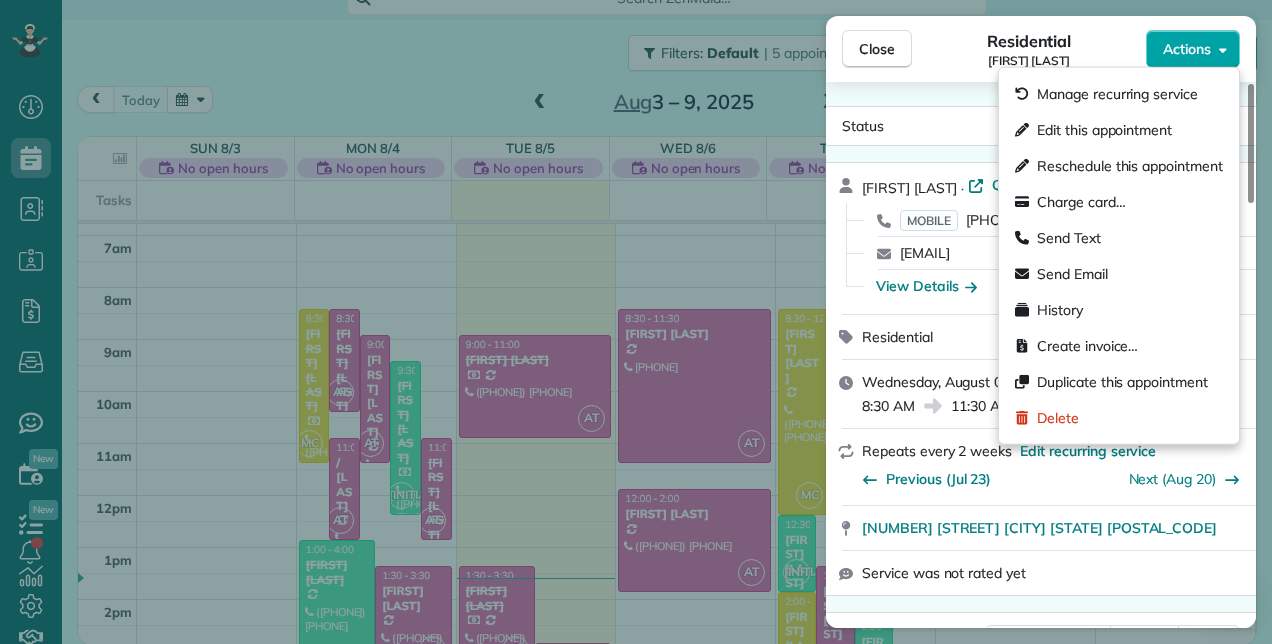 click on "Actions" at bounding box center (1193, 49) 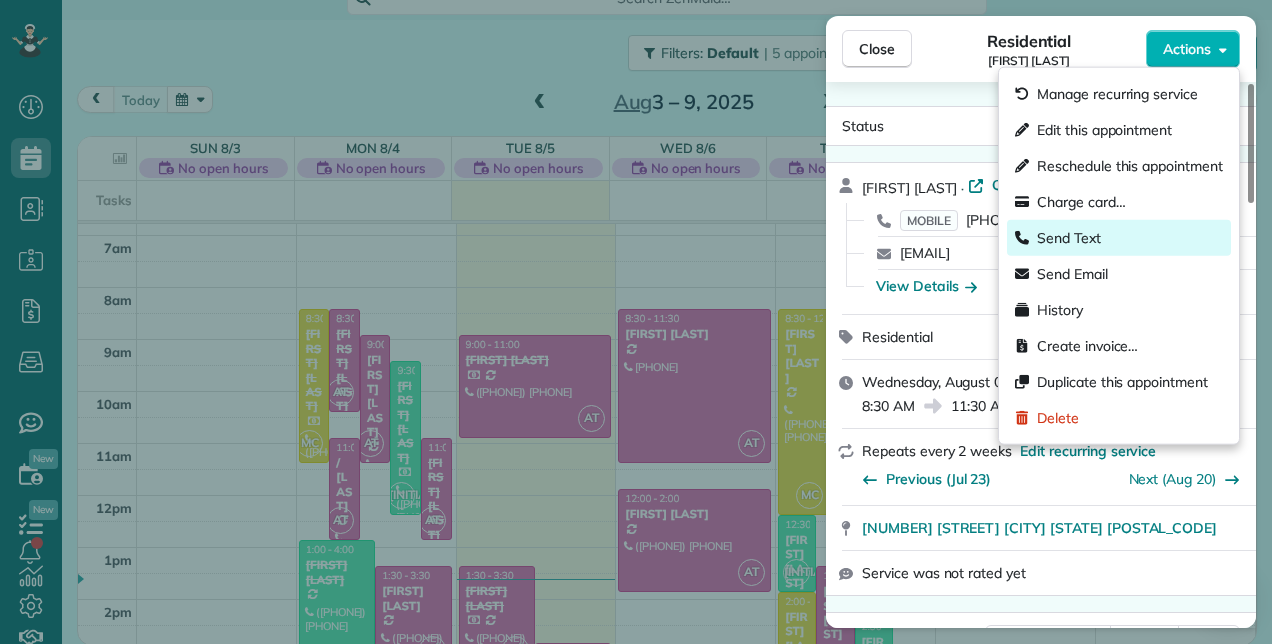 click on "Send Text" at bounding box center (1069, 238) 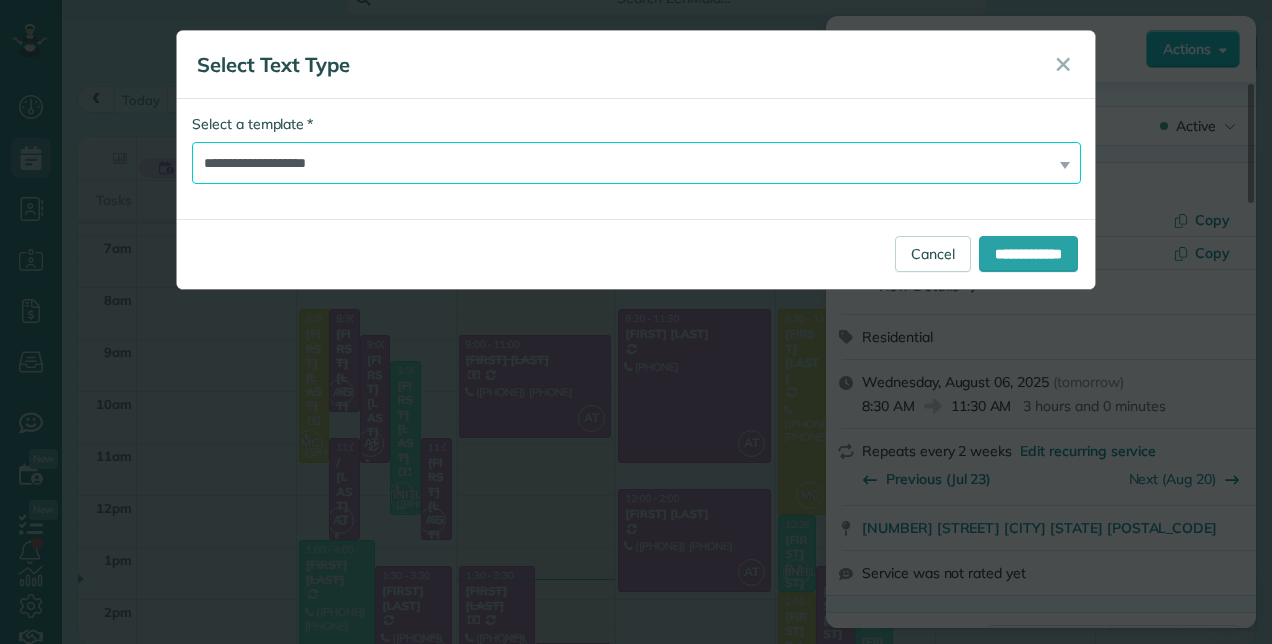 click on "**********" at bounding box center [636, 163] 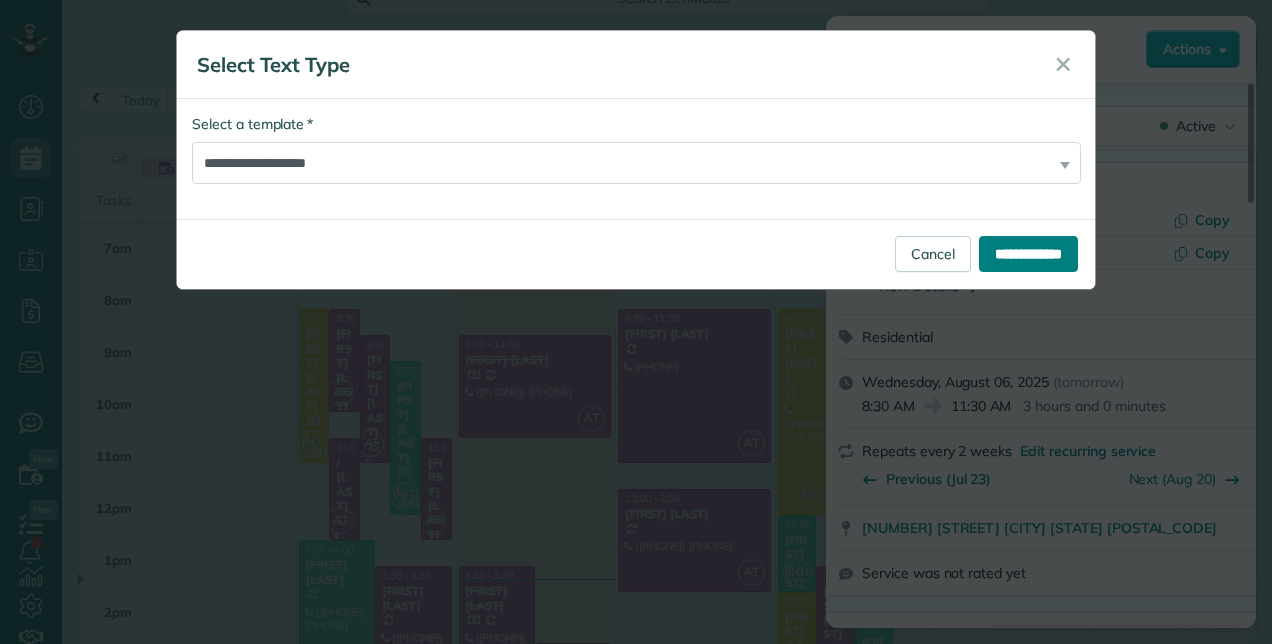 click on "**********" at bounding box center [1028, 254] 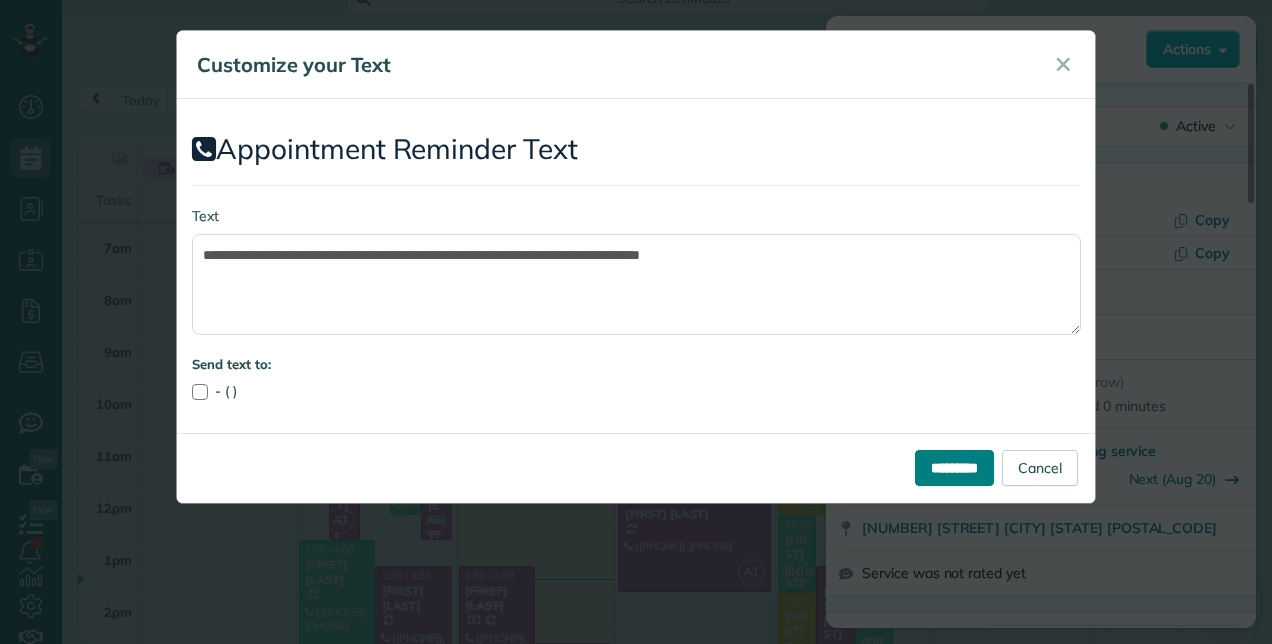 click on "*********" at bounding box center (954, 468) 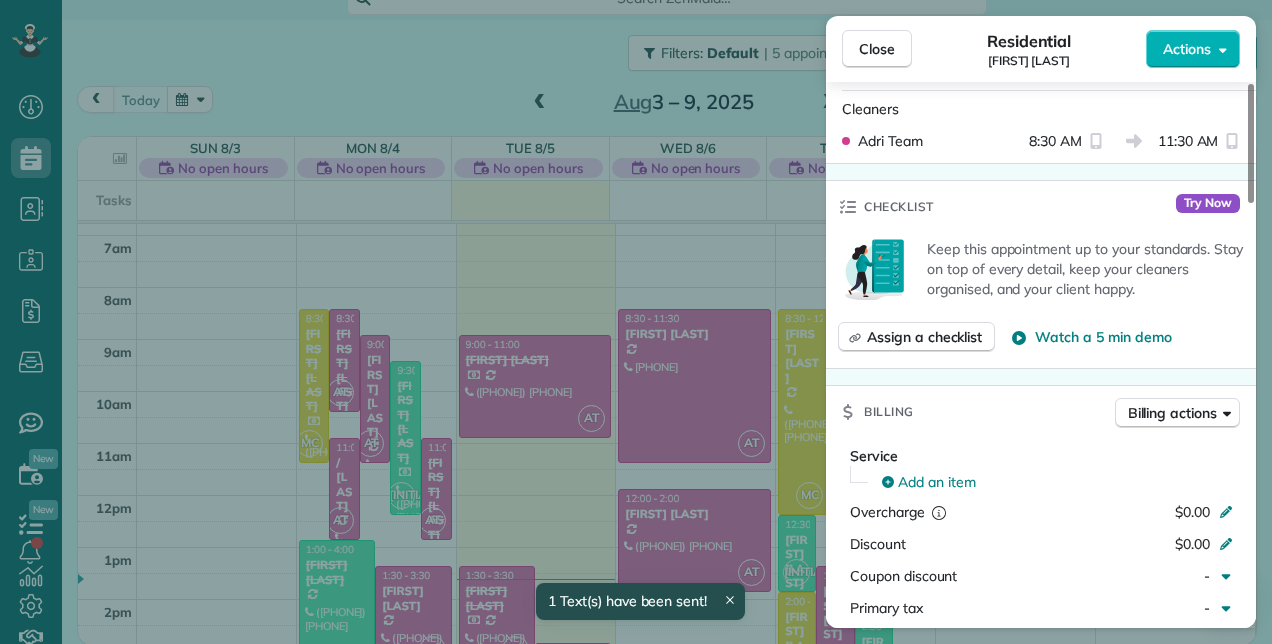 scroll, scrollTop: 0, scrollLeft: 0, axis: both 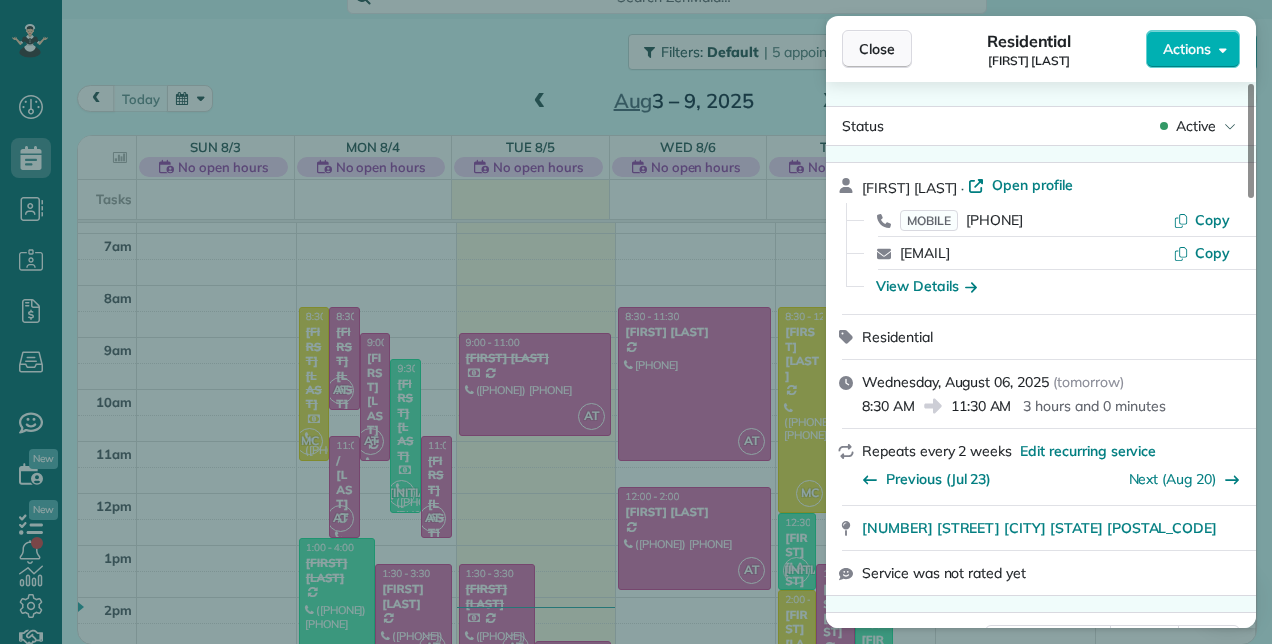 click on "Close" at bounding box center [877, 49] 